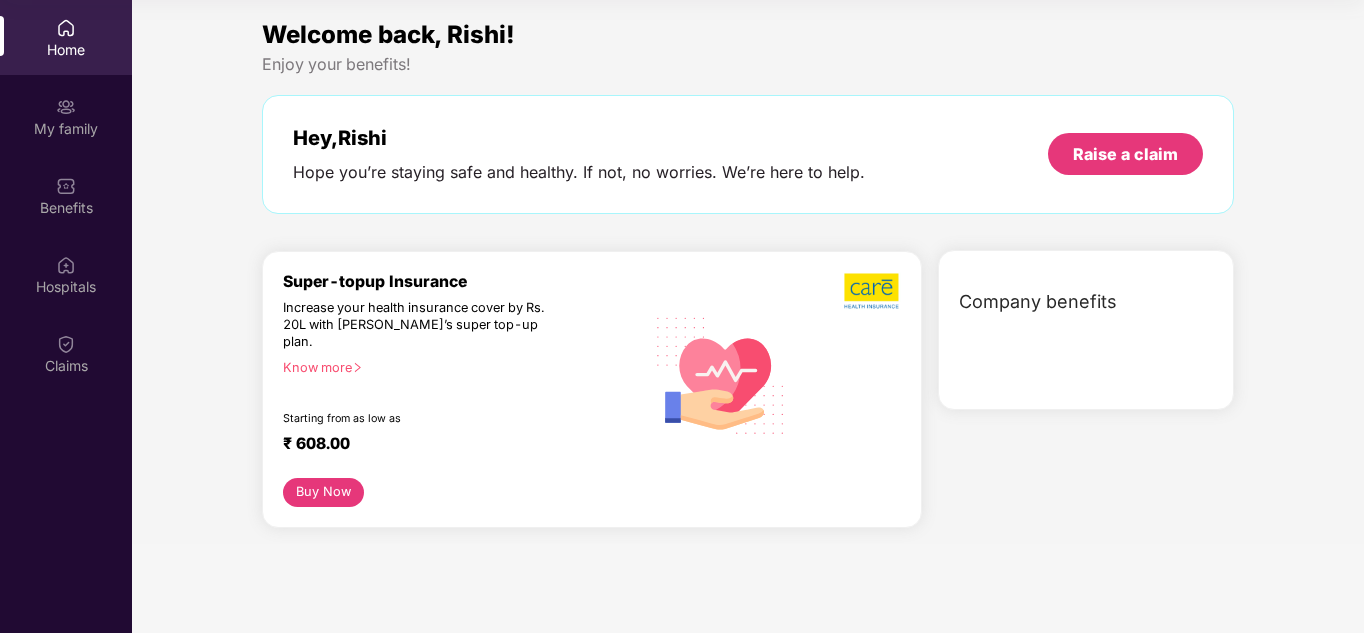 scroll, scrollTop: 0, scrollLeft: 0, axis: both 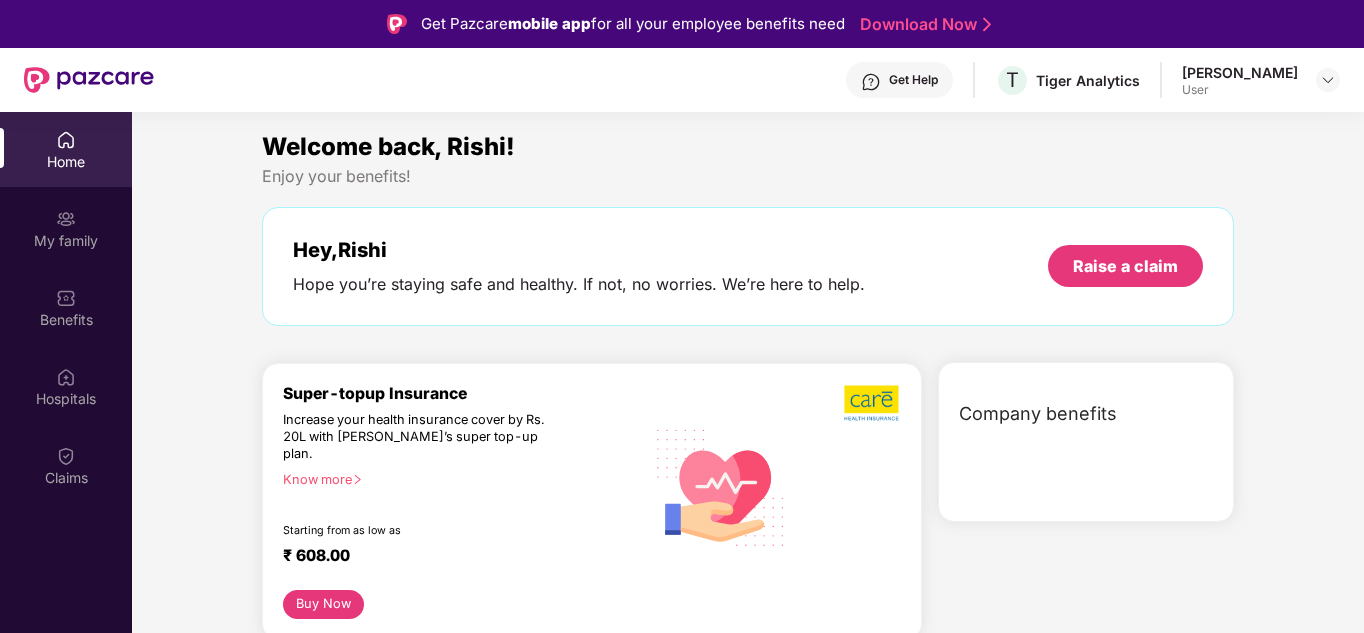 click at bounding box center (89, 80) 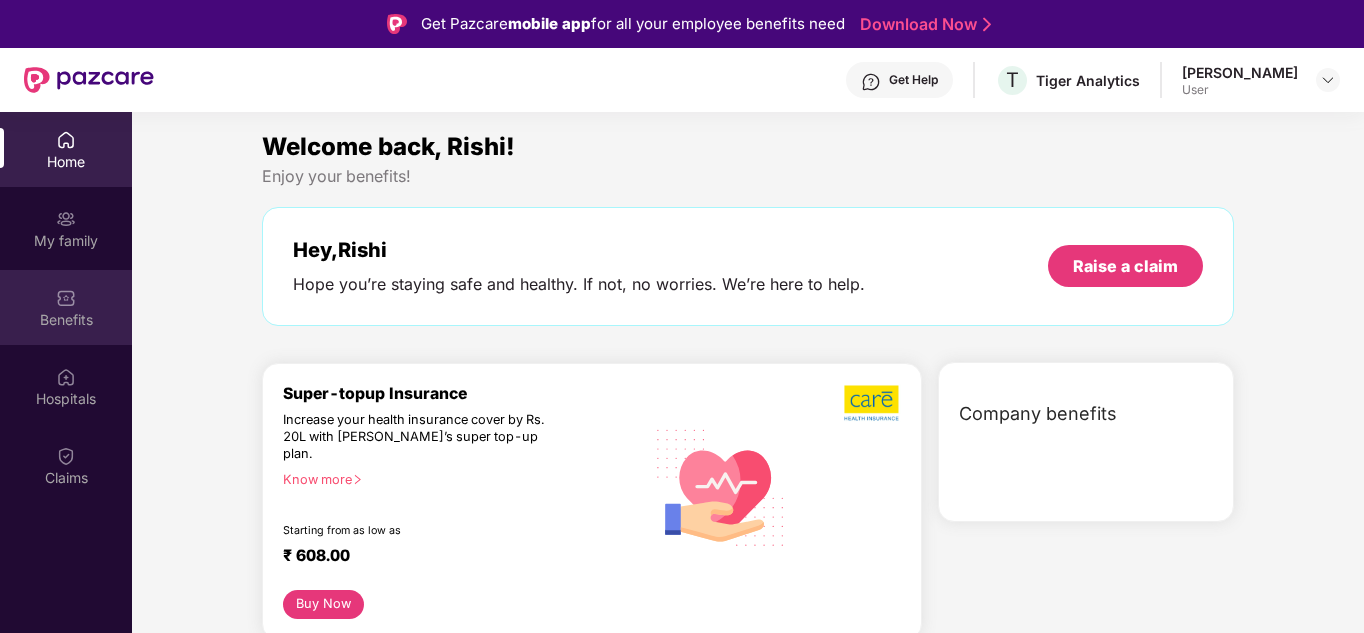 click on "Benefits" at bounding box center (66, 320) 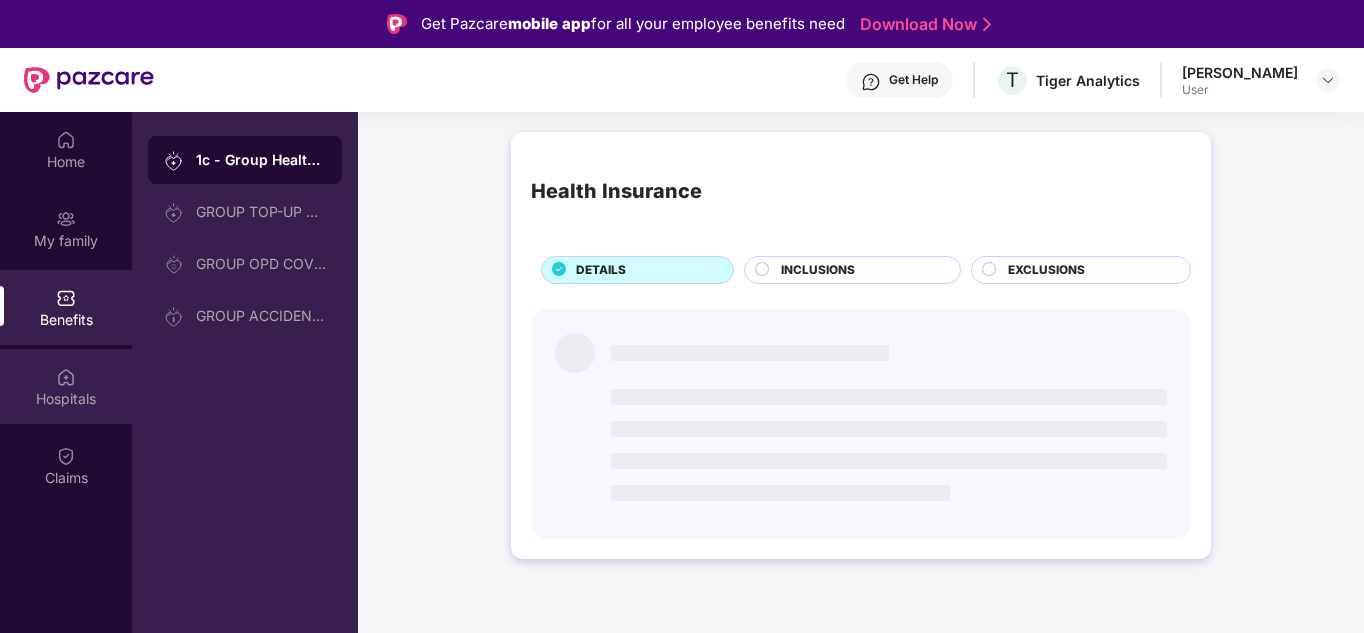 click on "Hospitals" at bounding box center (66, 399) 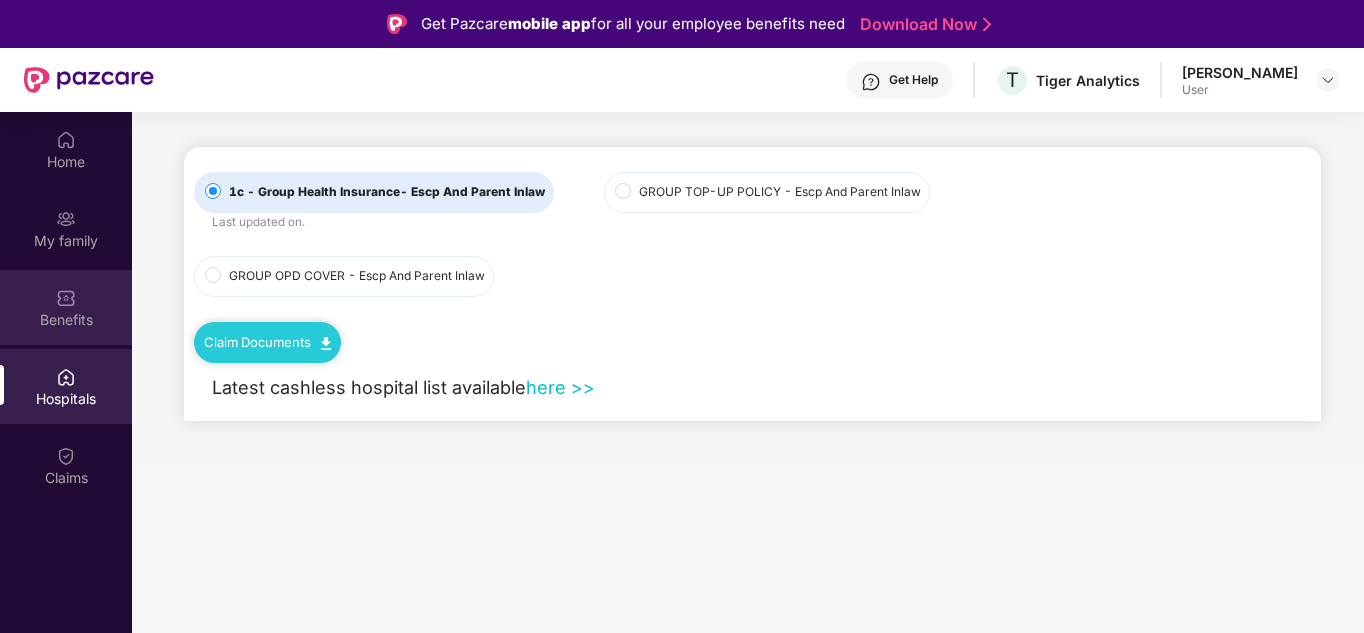 click on "Benefits" at bounding box center [66, 320] 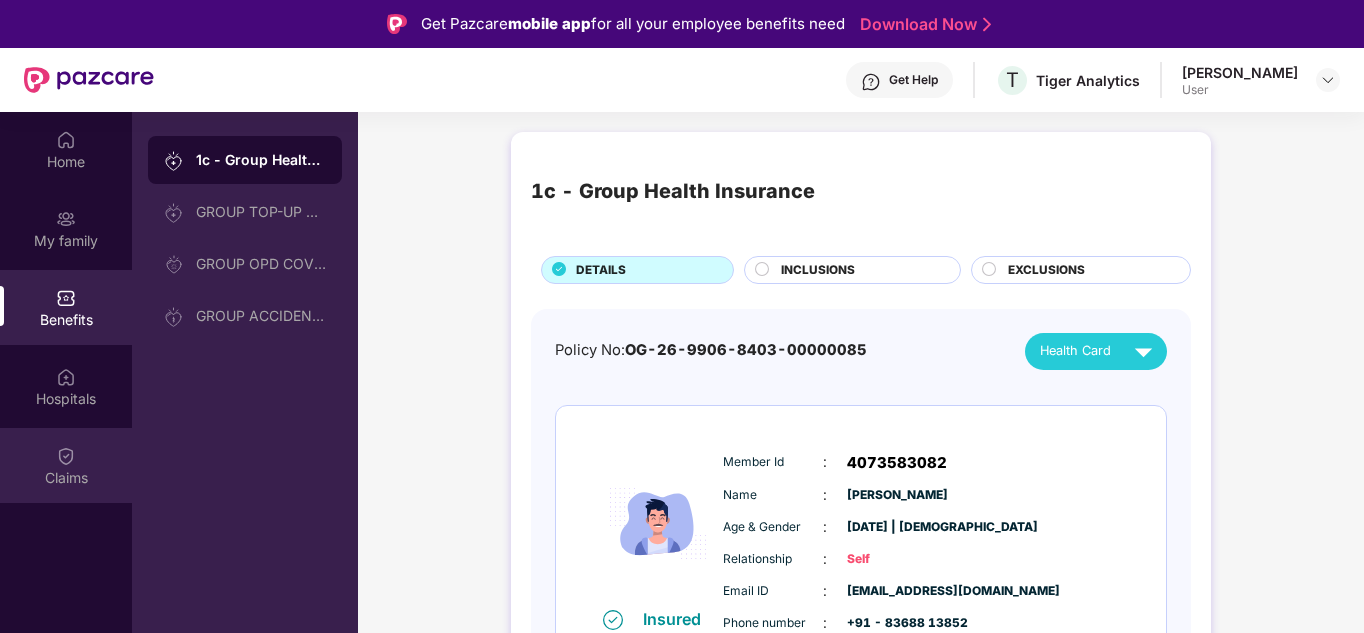 click on "Claims" at bounding box center (66, 478) 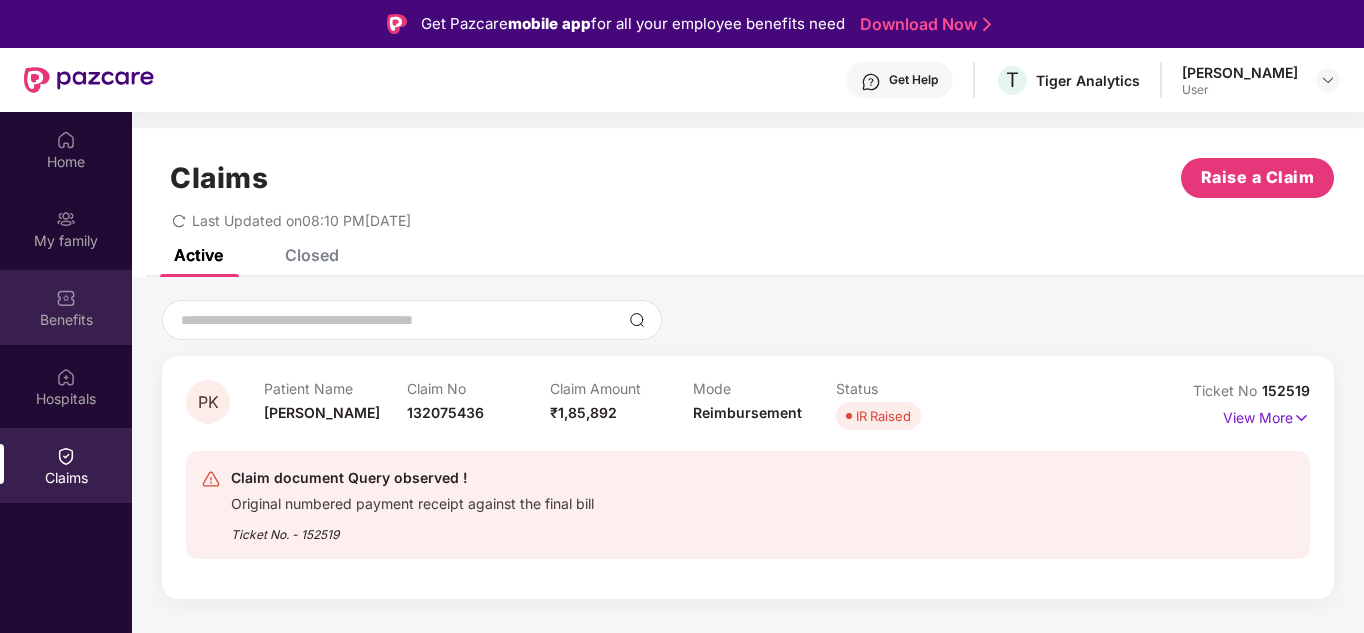 click on "Benefits" at bounding box center [66, 307] 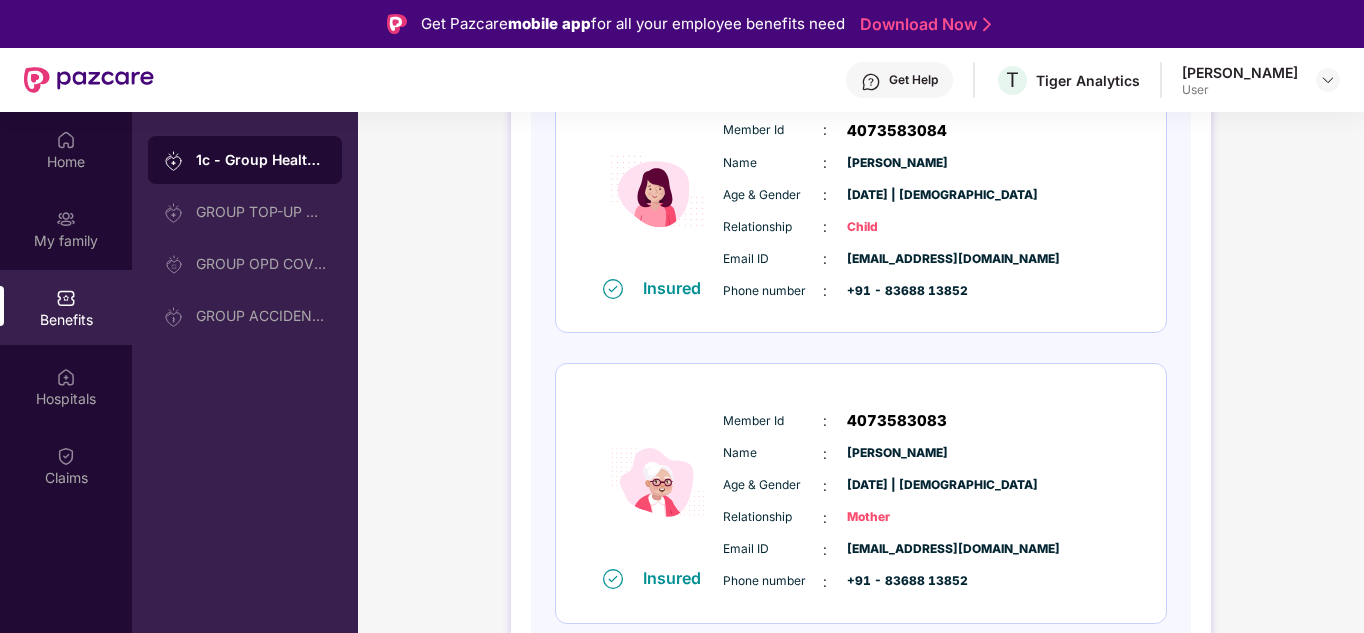 scroll, scrollTop: 916, scrollLeft: 0, axis: vertical 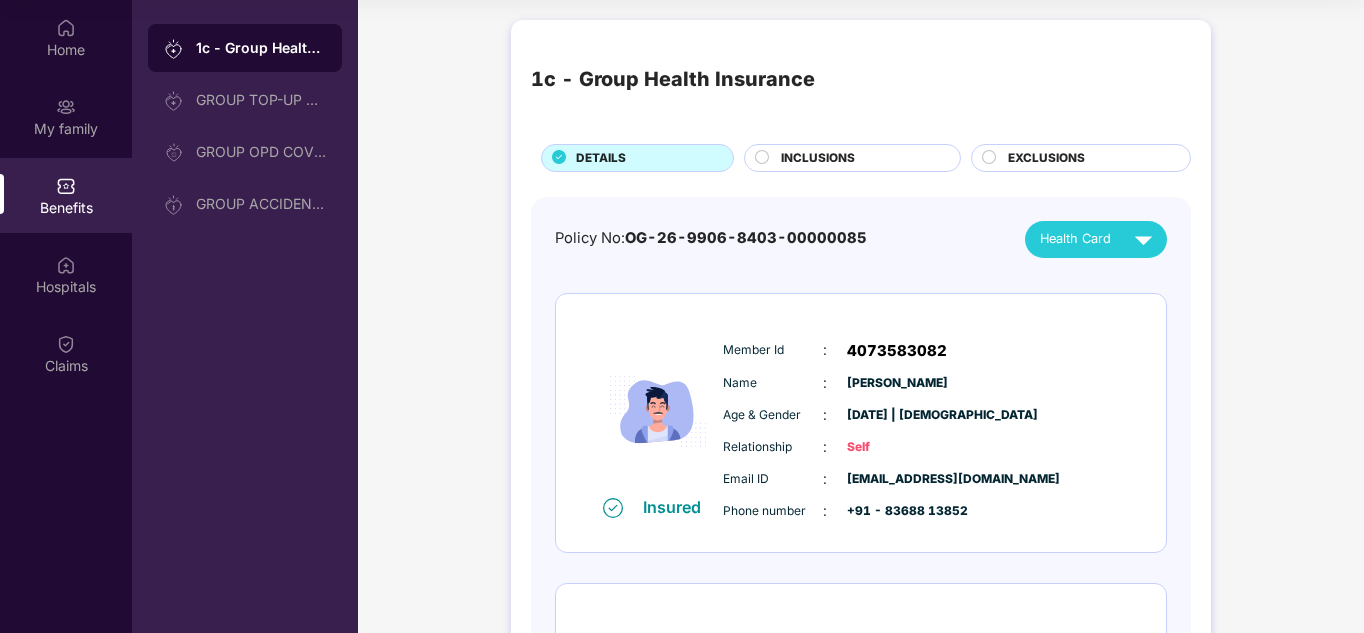click on "INCLUSIONS" at bounding box center [818, 158] 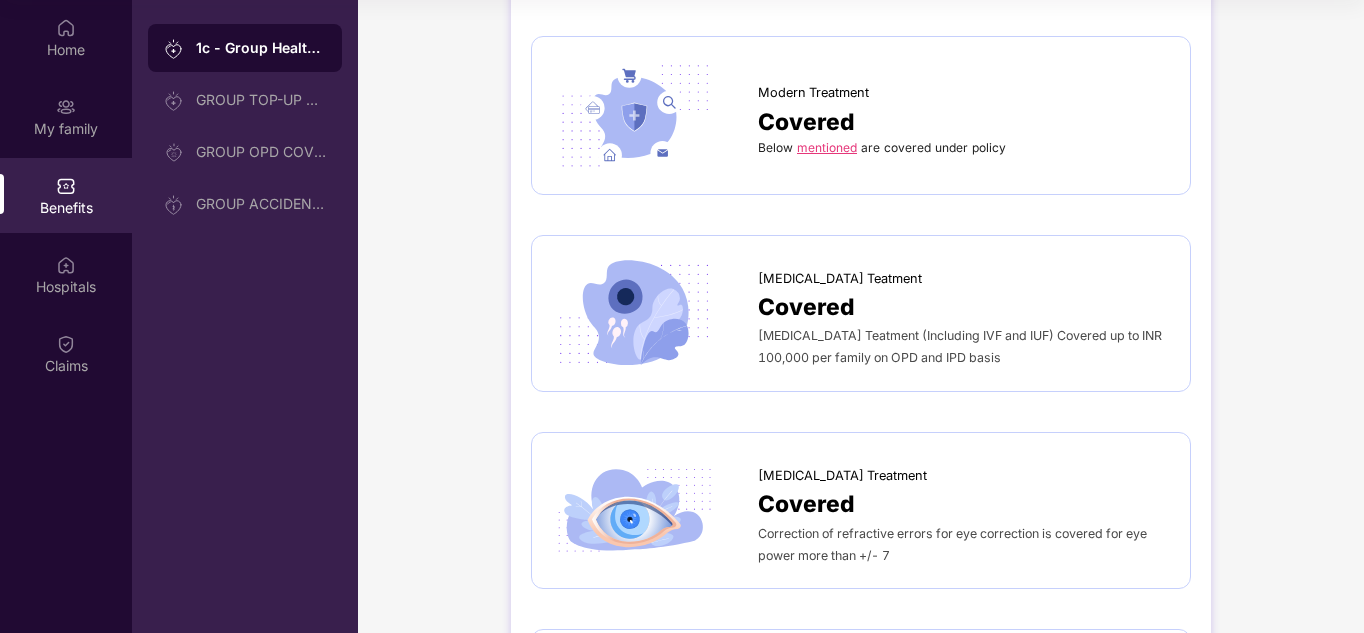 scroll, scrollTop: 4800, scrollLeft: 0, axis: vertical 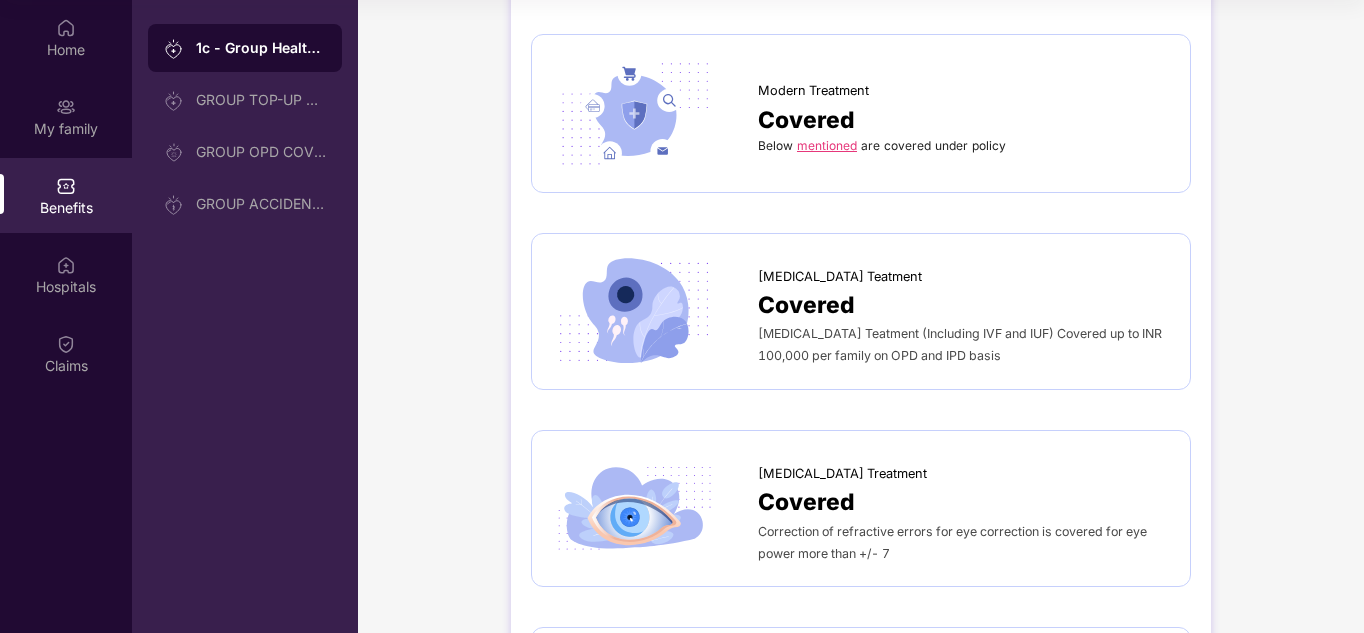 click on "[MEDICAL_DATA] Teatment Covered [MEDICAL_DATA] Teatment (Including IVF and IUF) Covered up to INR 100,000 per family on OPD and IPD basis" at bounding box center (861, 311) 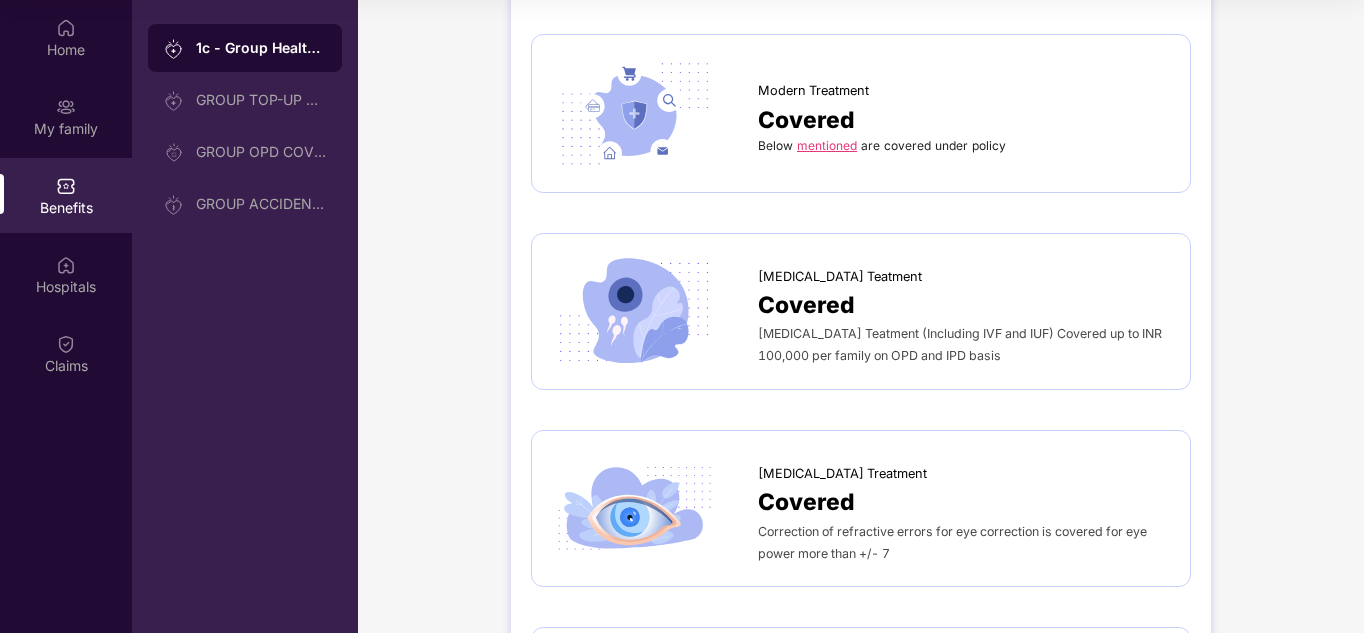 click on "Covered" at bounding box center (806, 305) 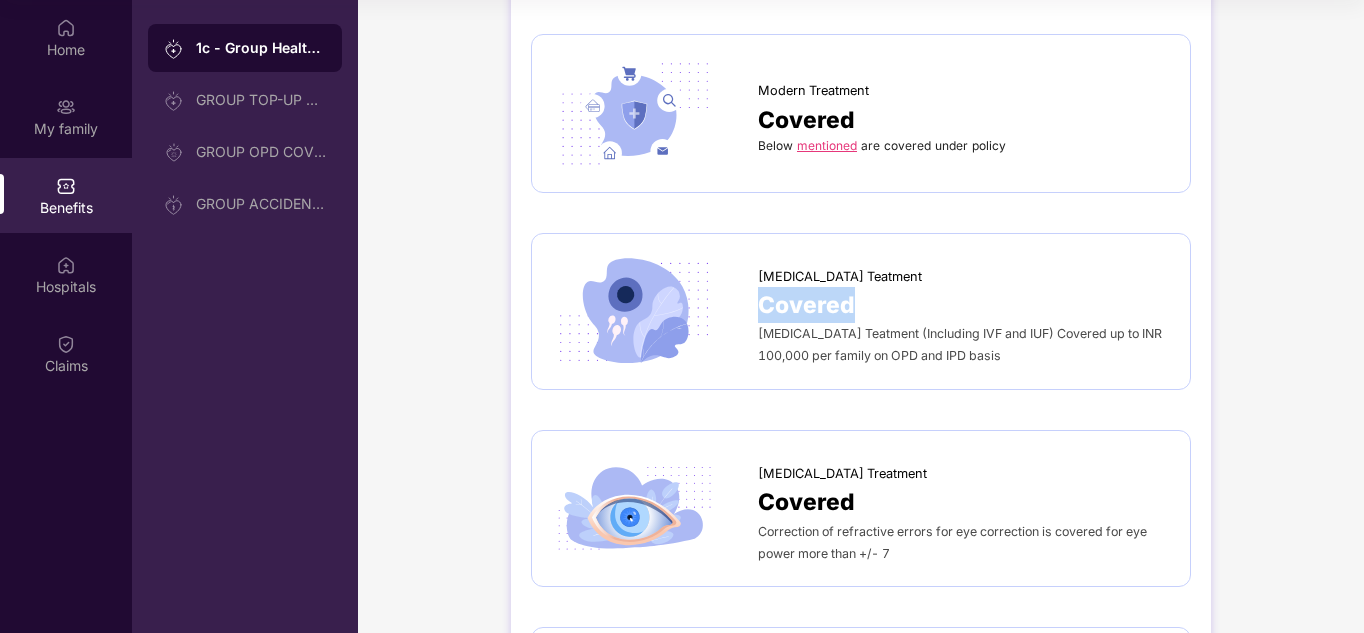 click on "Covered" at bounding box center (806, 305) 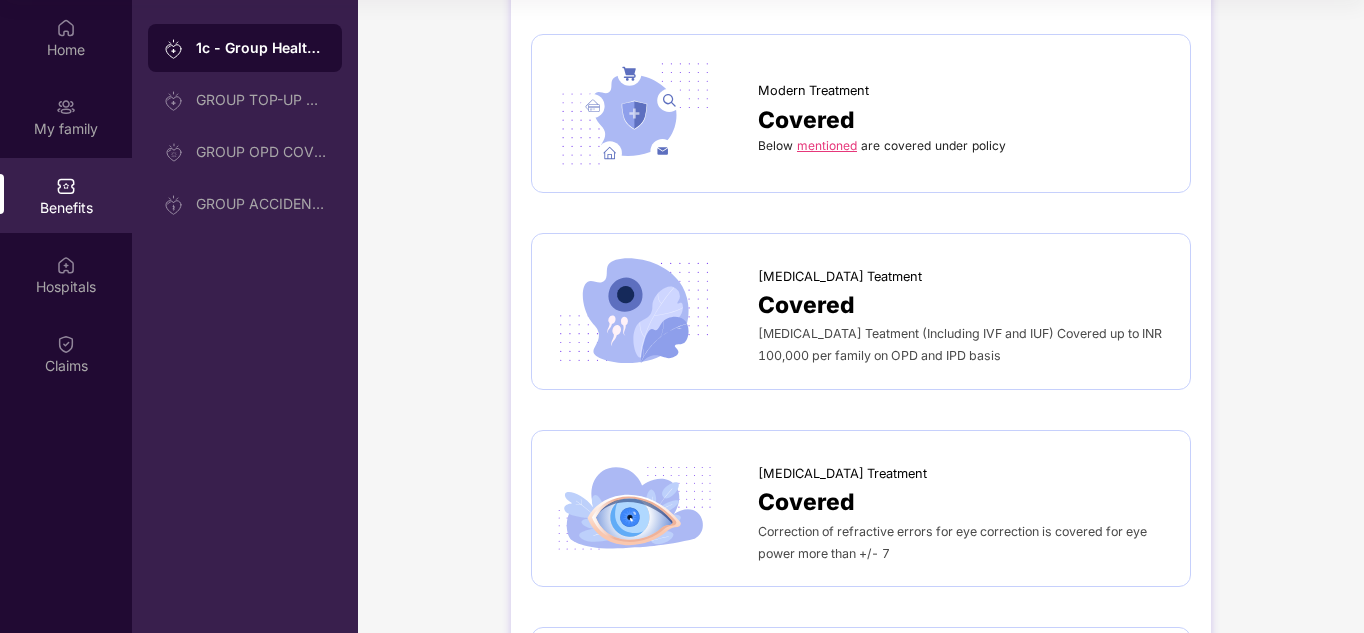 click on "[MEDICAL_DATA] Teatment (Including IVF and IUF) Covered up to INR 100,000 per family on OPD and IPD basis" at bounding box center (964, 344) 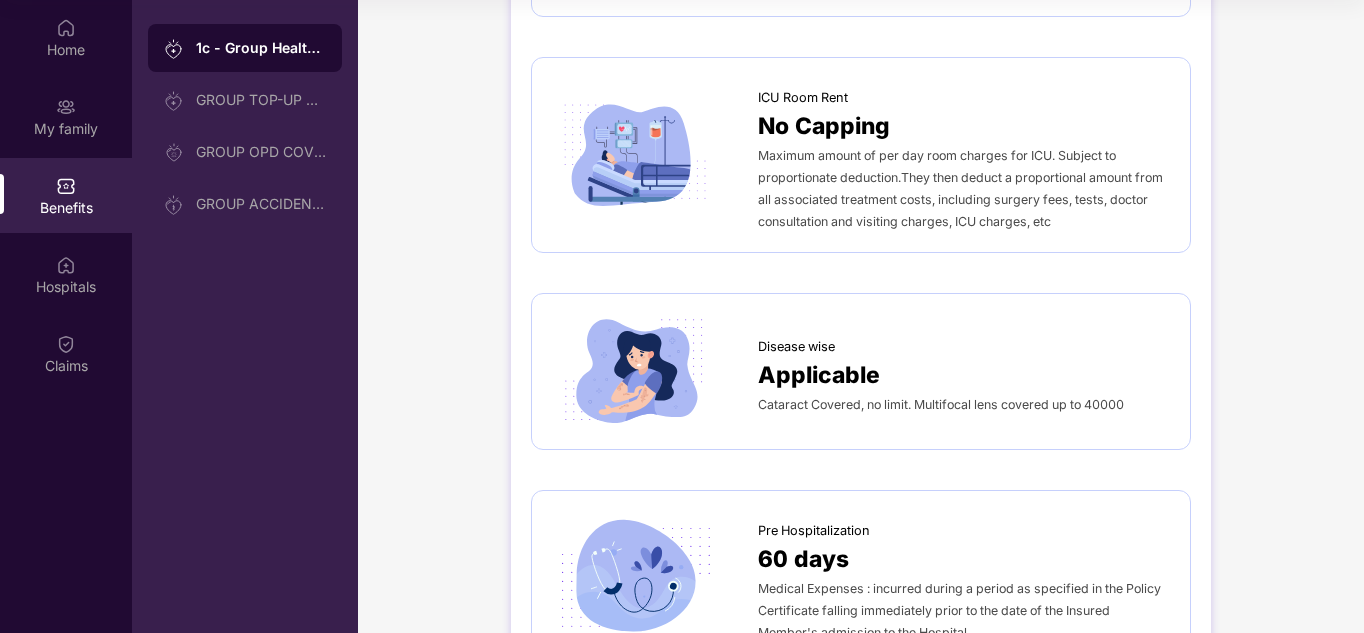 scroll, scrollTop: 0, scrollLeft: 0, axis: both 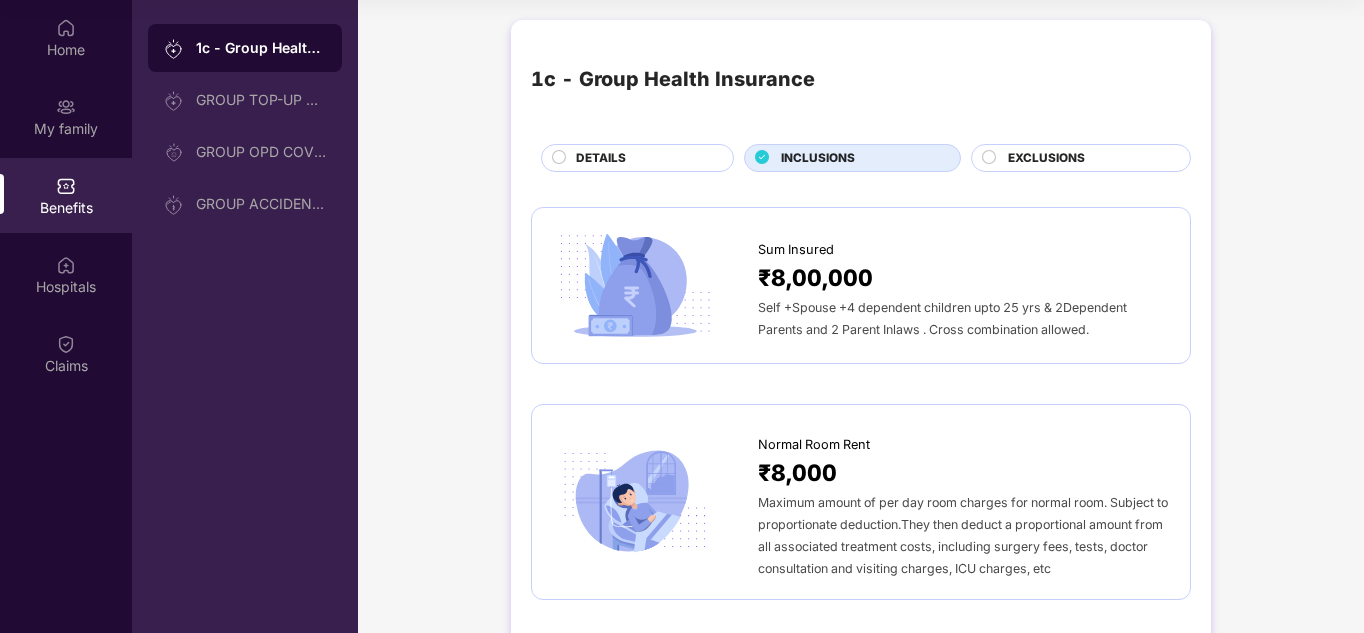 click 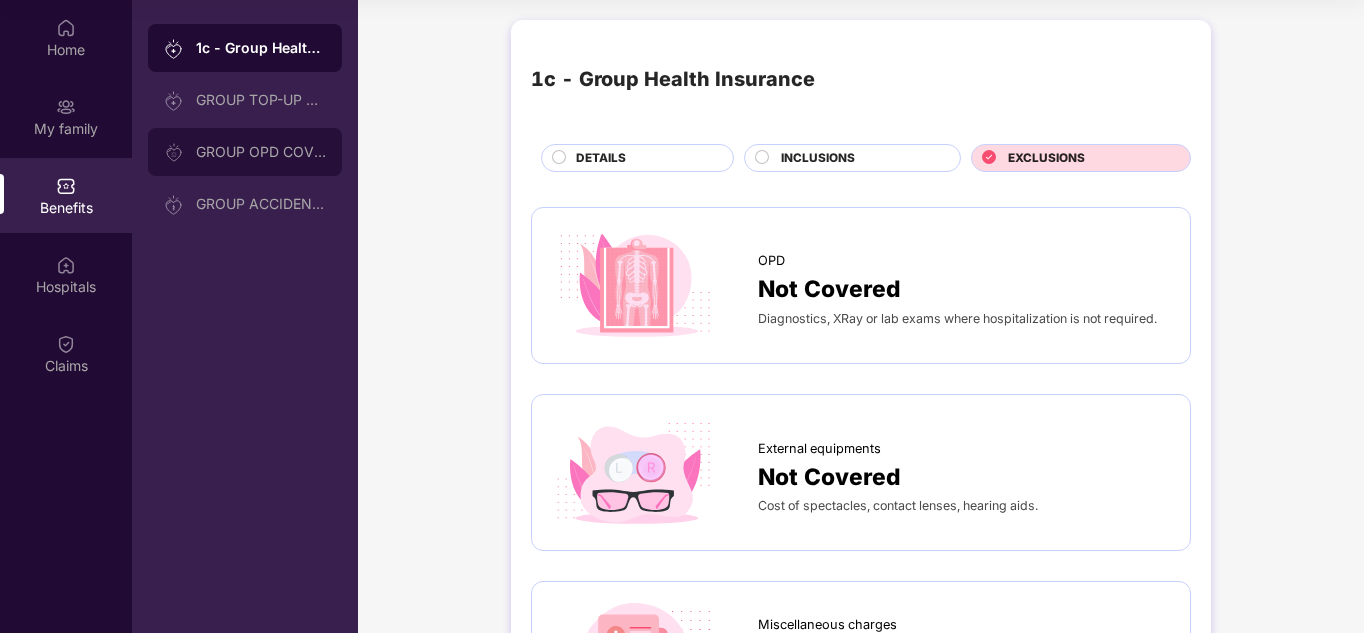 click on "GROUP OPD COVER" at bounding box center (245, 152) 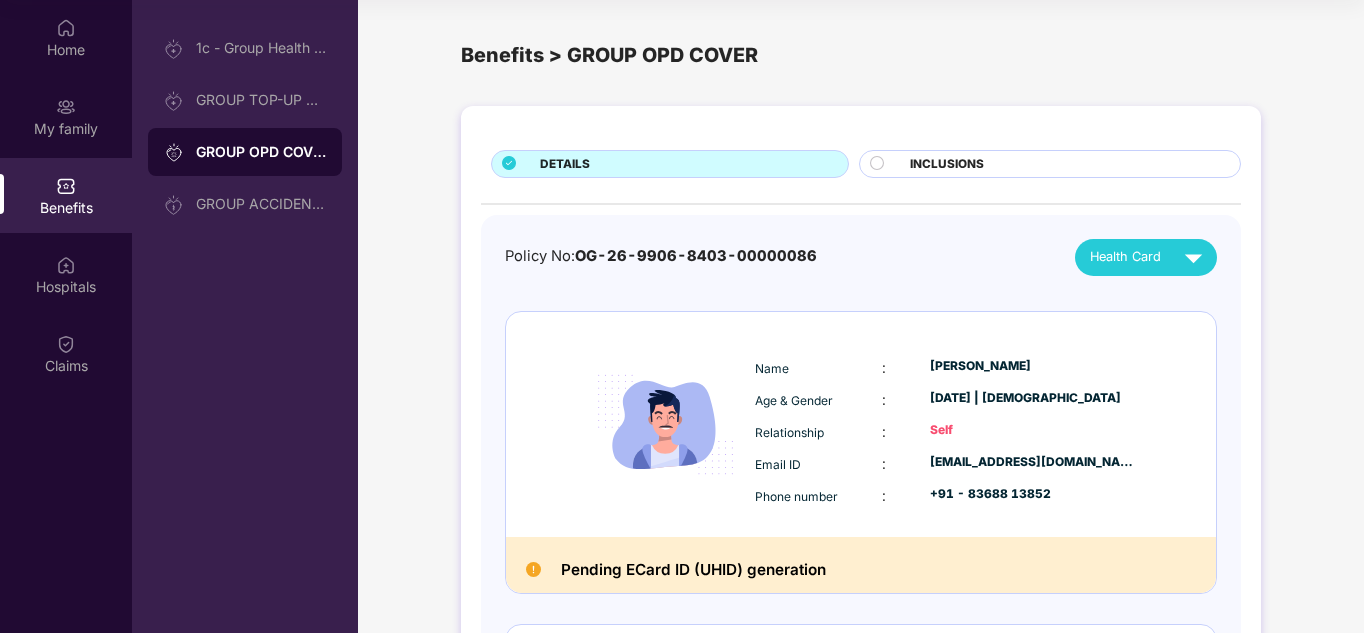 click on "INCLUSIONS" at bounding box center (947, 164) 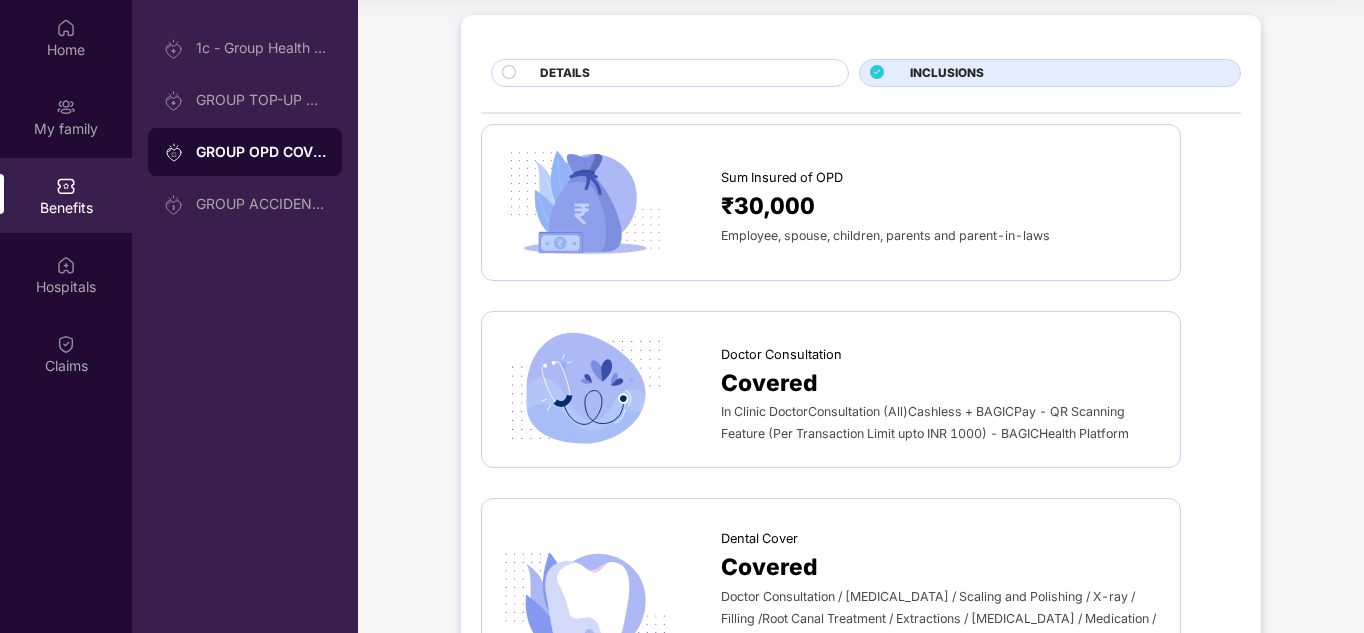 scroll, scrollTop: 0, scrollLeft: 0, axis: both 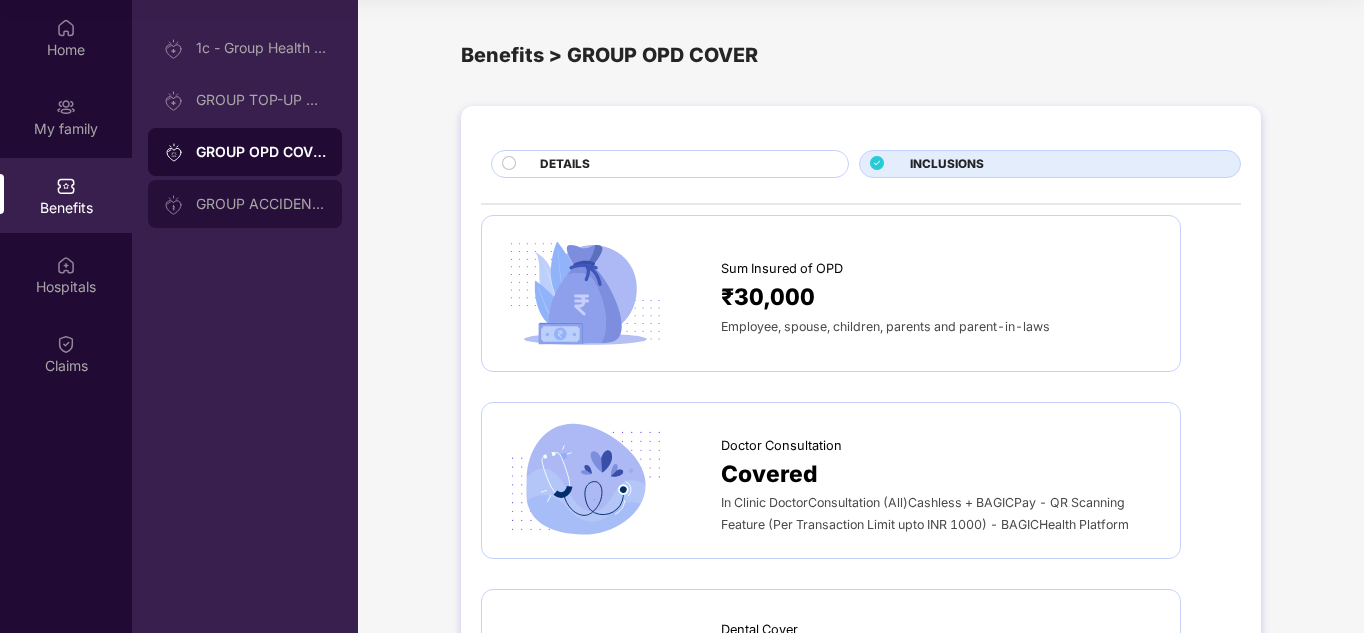 click on "GROUP ACCIDENTAL INSURANCE" at bounding box center (261, 204) 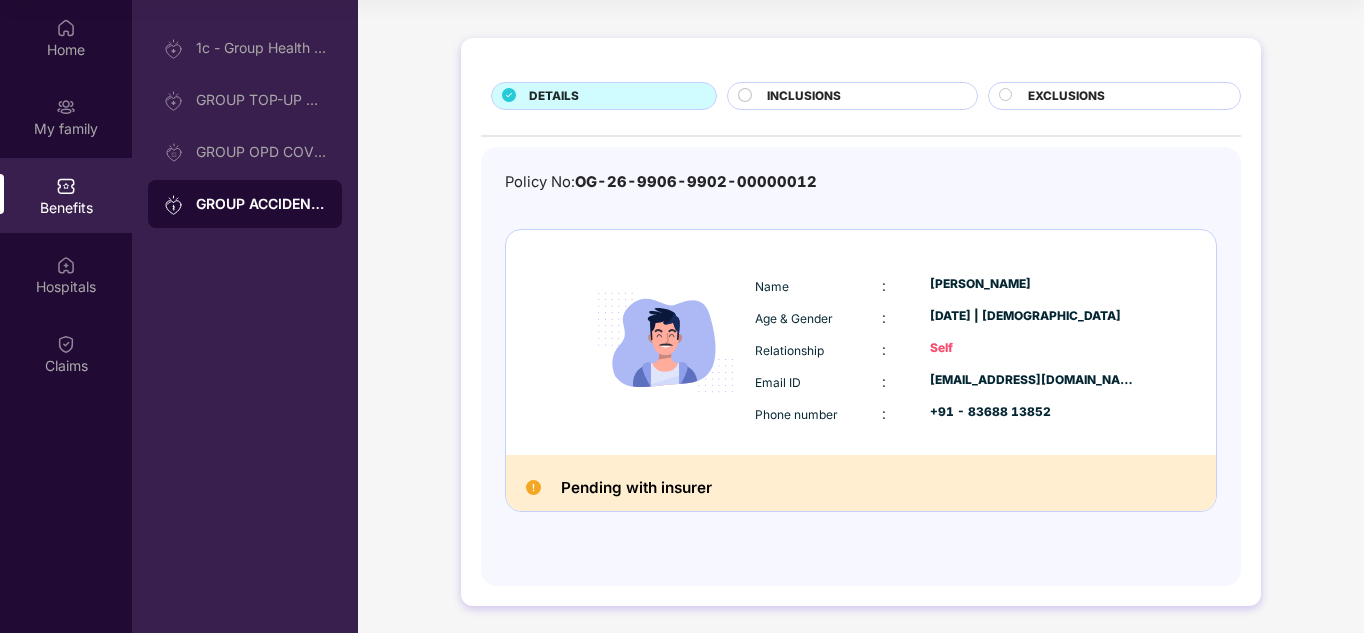 scroll, scrollTop: 71, scrollLeft: 0, axis: vertical 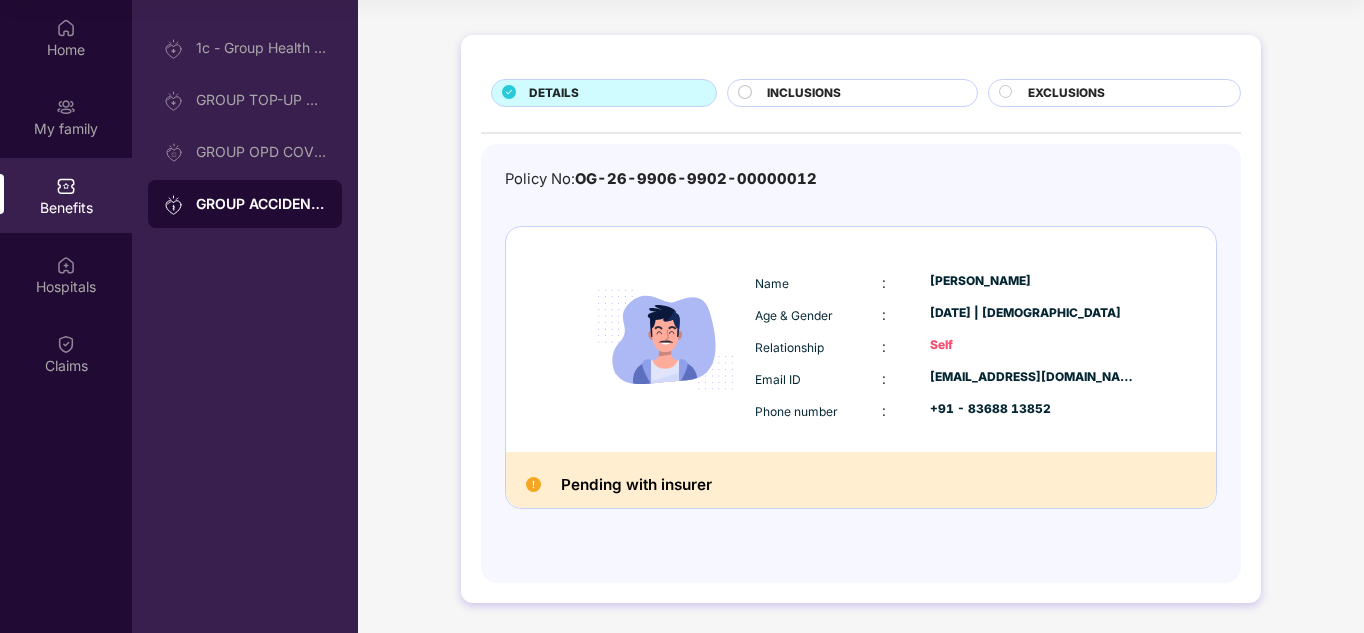 click on "Pending with insurer" at bounding box center [636, 485] 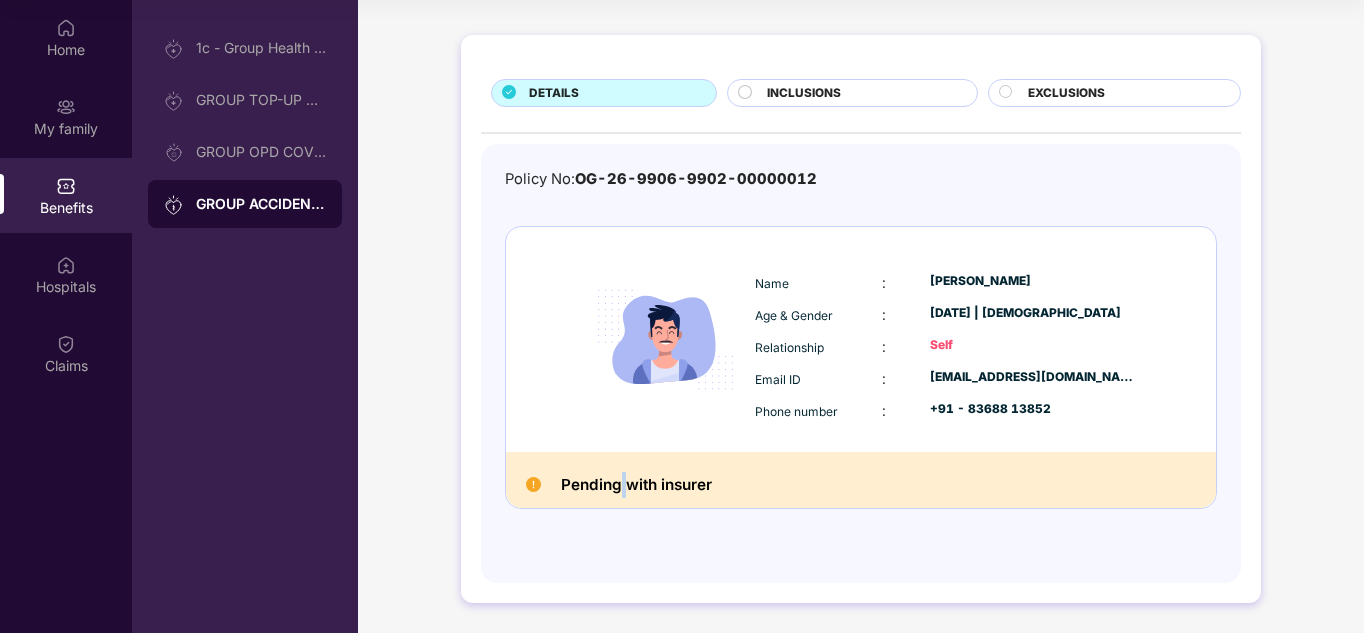 click on "Pending with insurer" at bounding box center (636, 485) 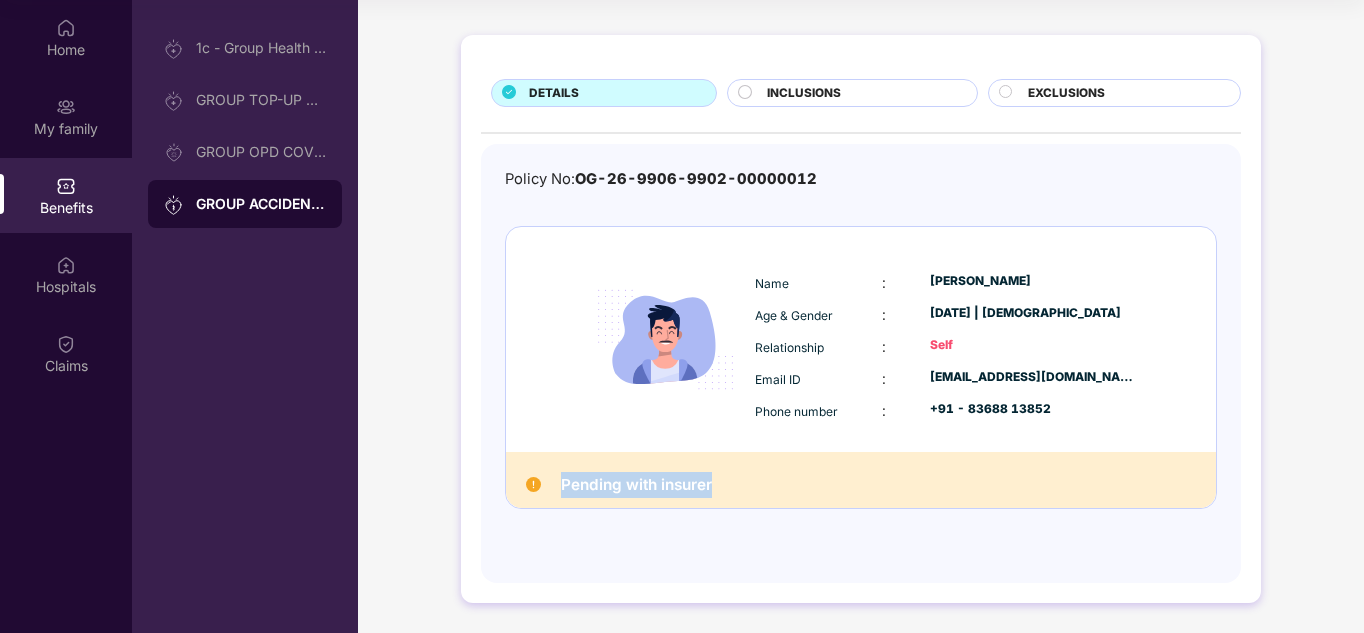 click on "Pending with insurer" at bounding box center [636, 485] 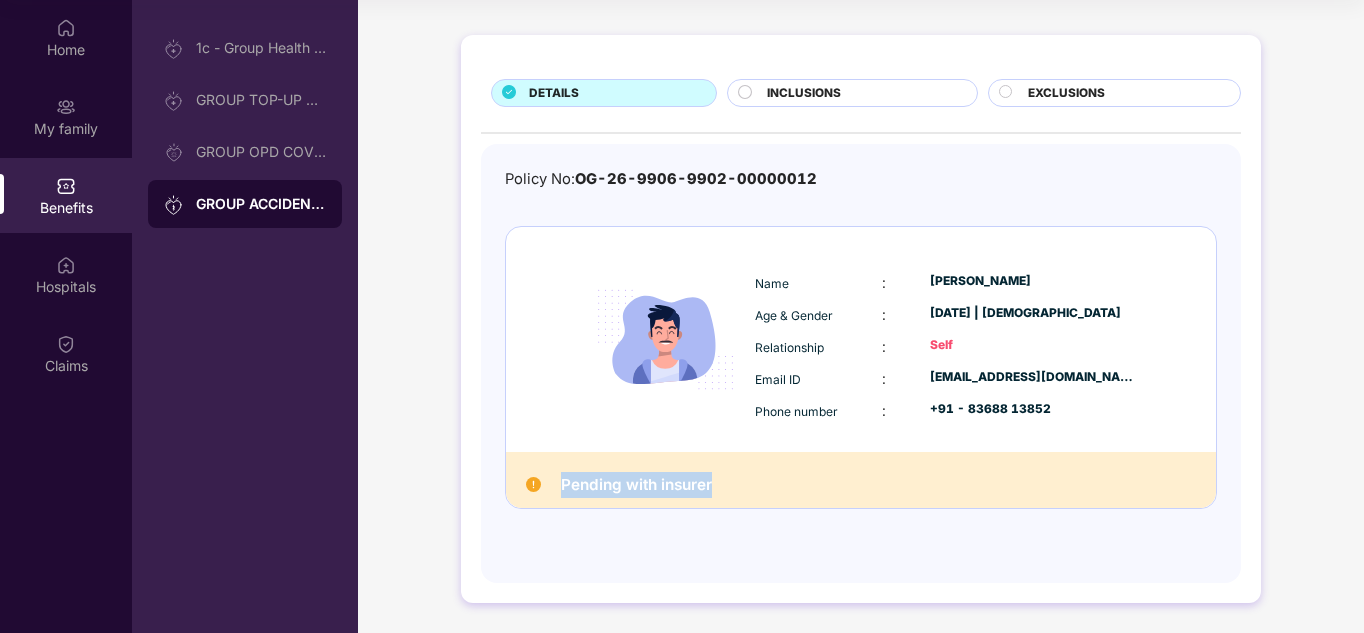 click on "Pending with insurer" at bounding box center [861, 480] 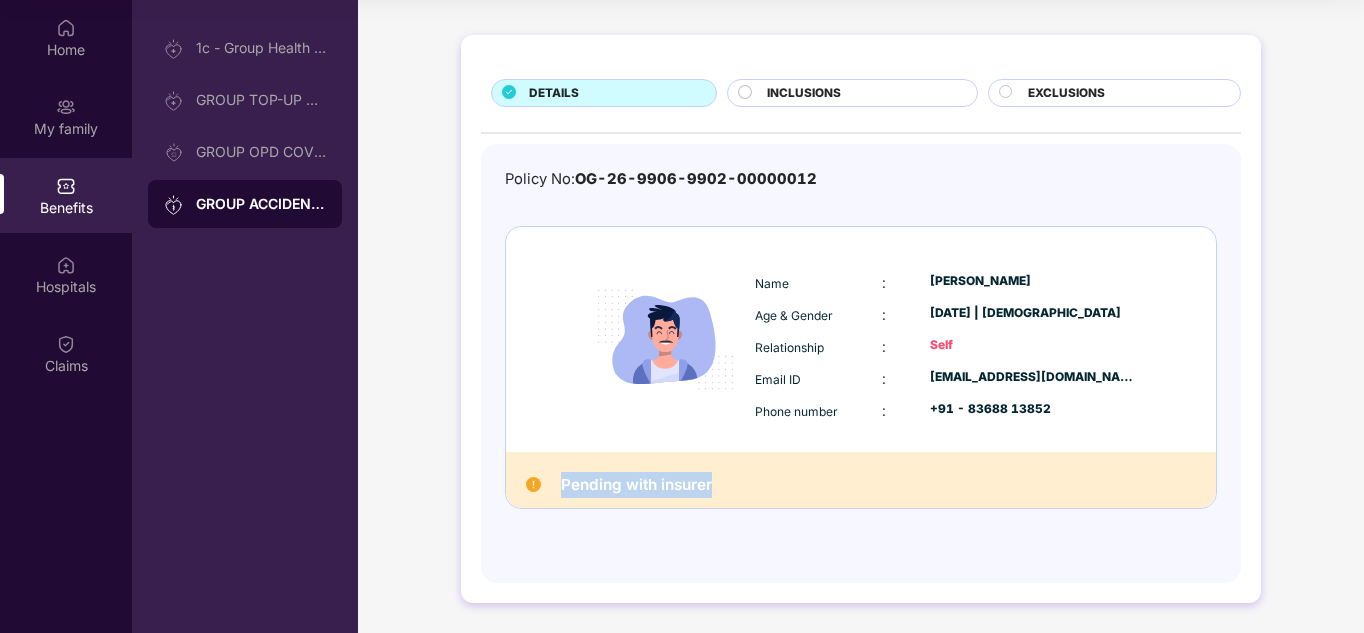 click on "Pending with insurer" at bounding box center (636, 485) 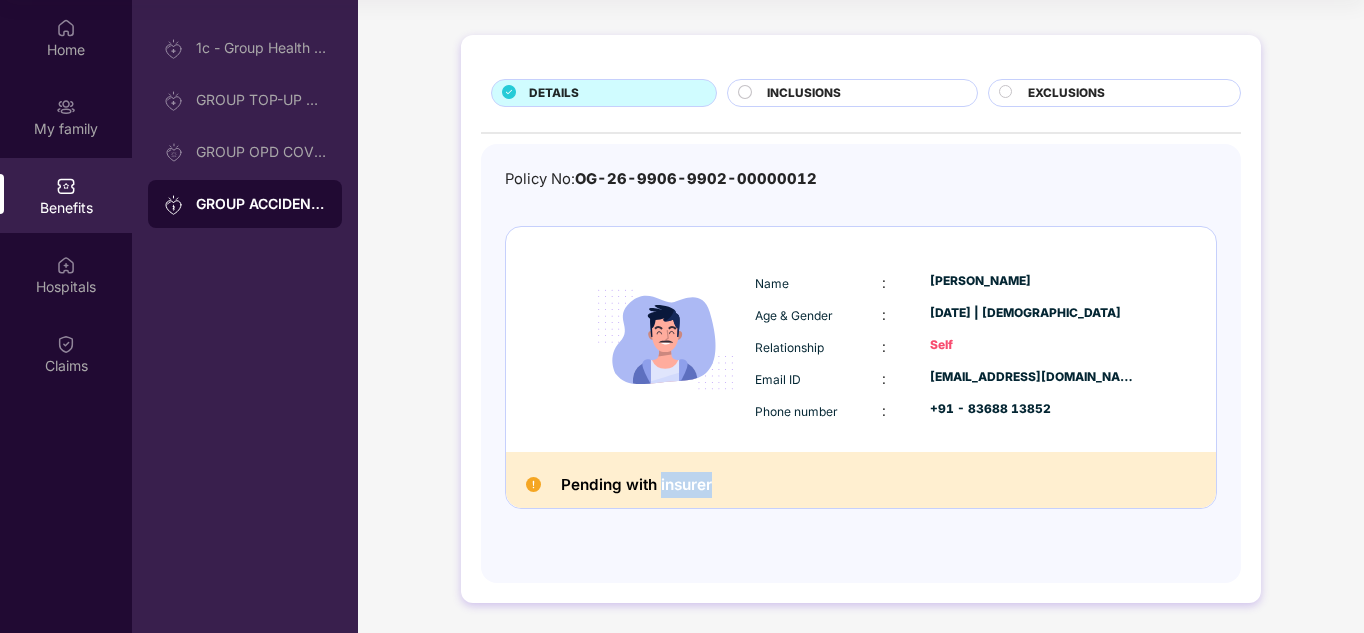 click on "Pending with insurer" at bounding box center (636, 485) 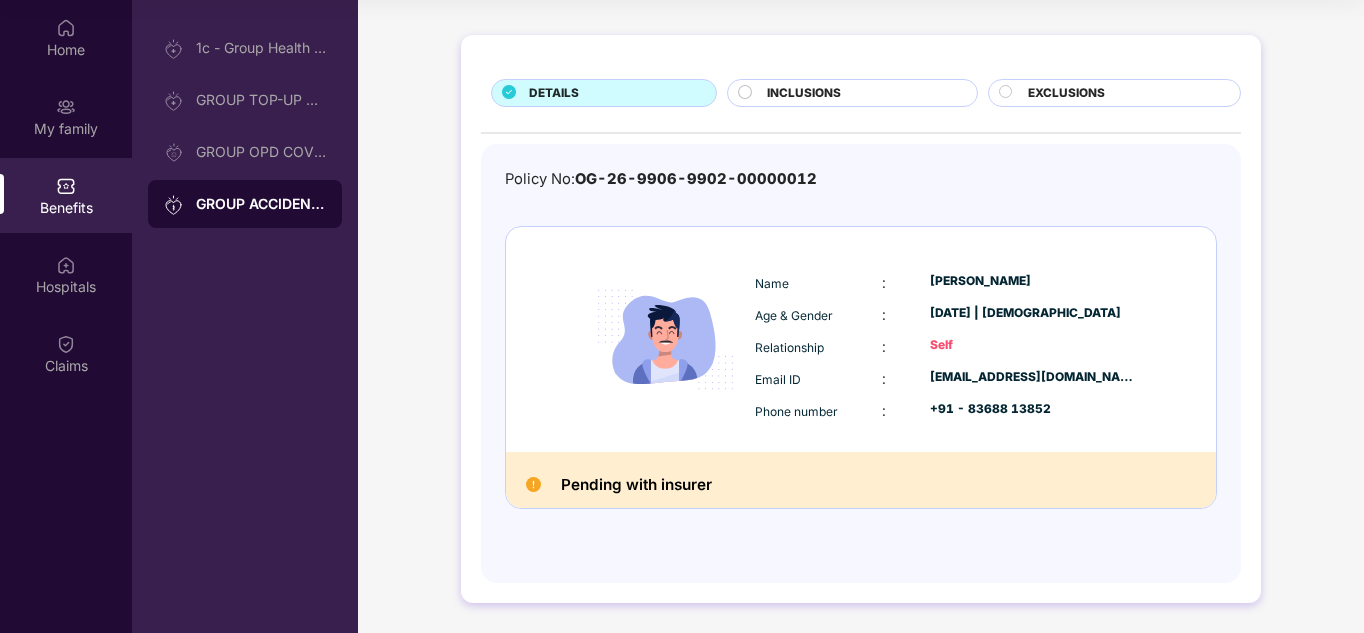 click on "INCLUSIONS" at bounding box center [804, 93] 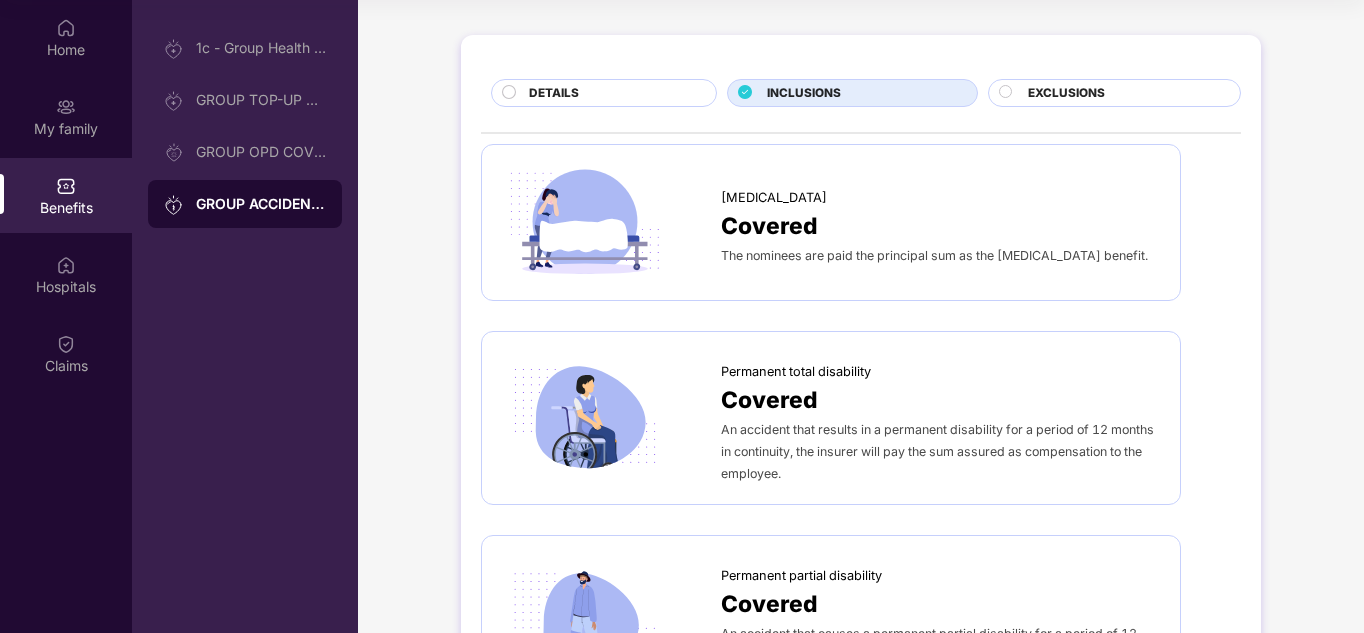 click on "DETAILS" at bounding box center [612, 95] 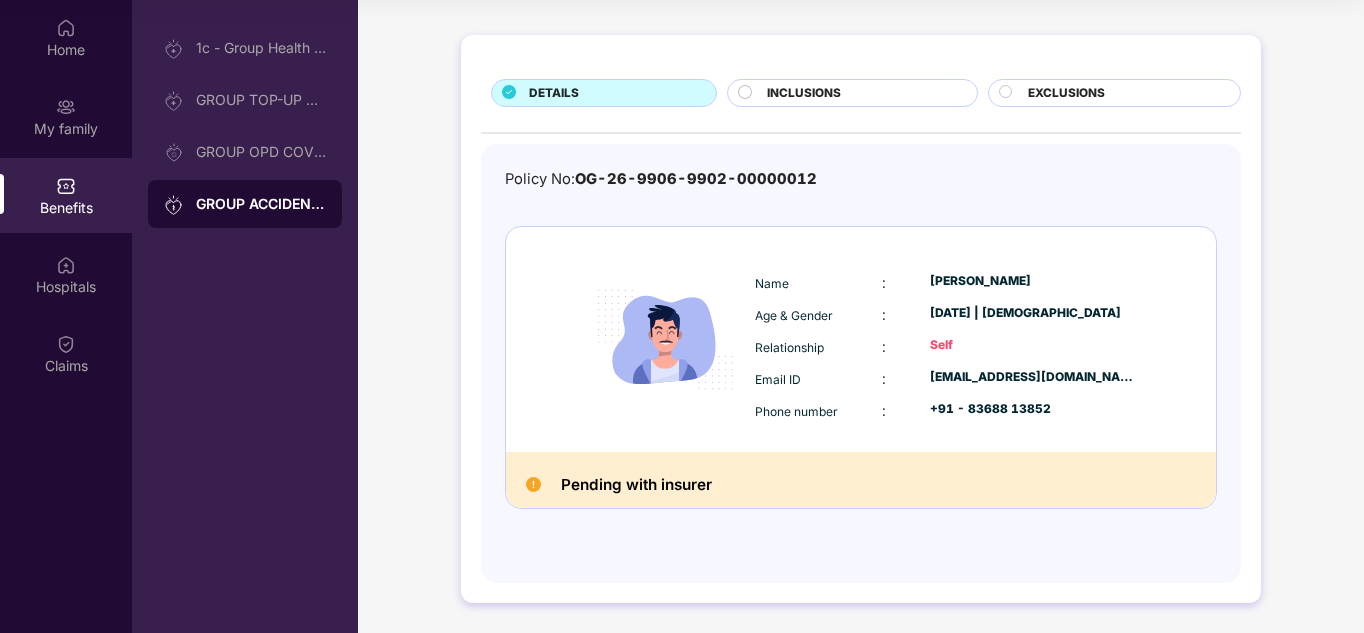 click at bounding box center (665, 339) 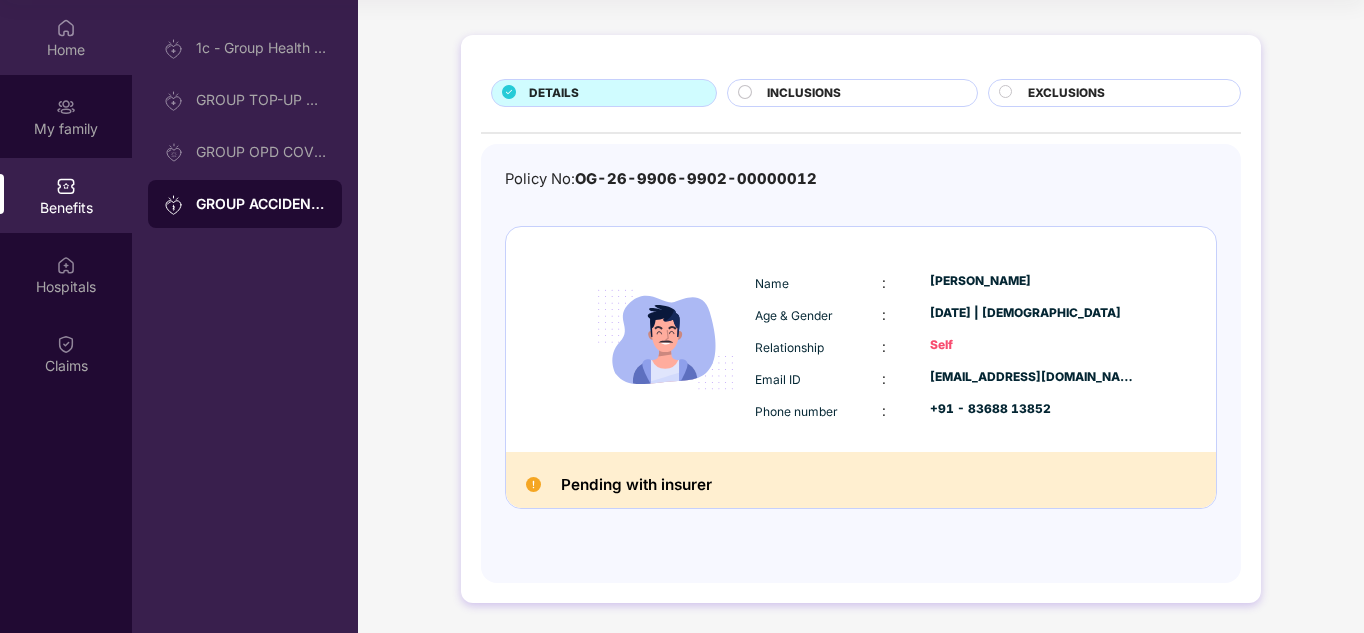 click on "Home" at bounding box center [66, 37] 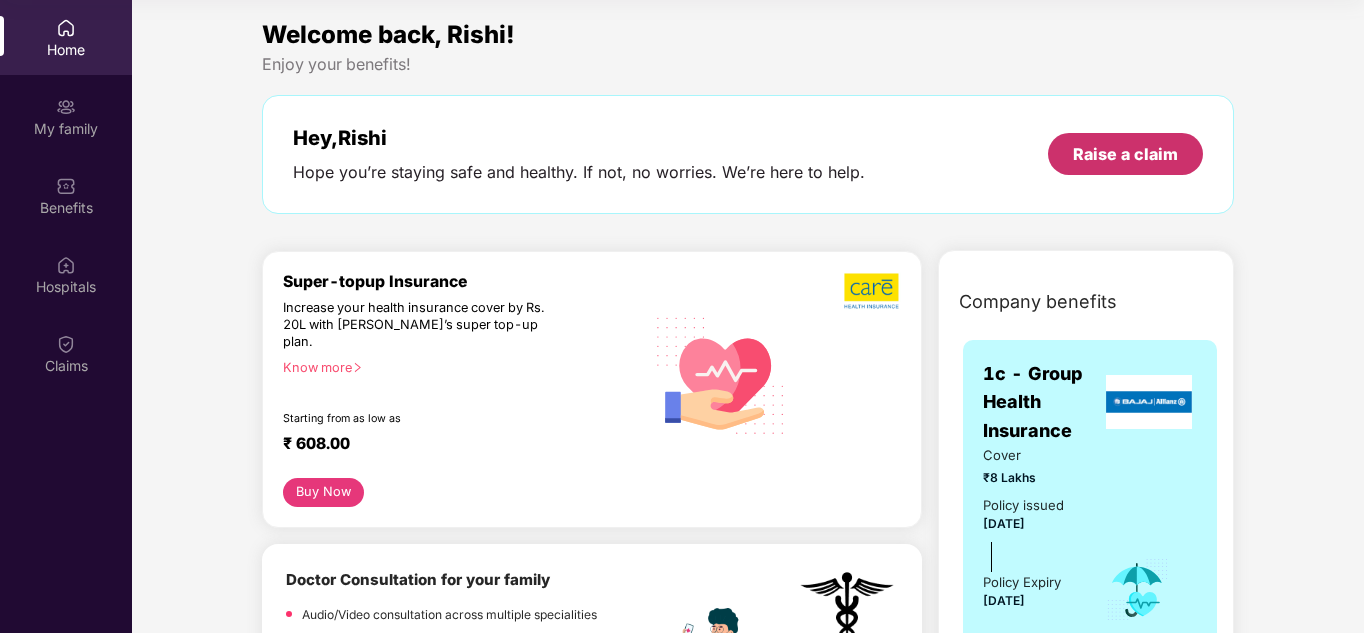 click on "Raise a claim" at bounding box center (1125, 154) 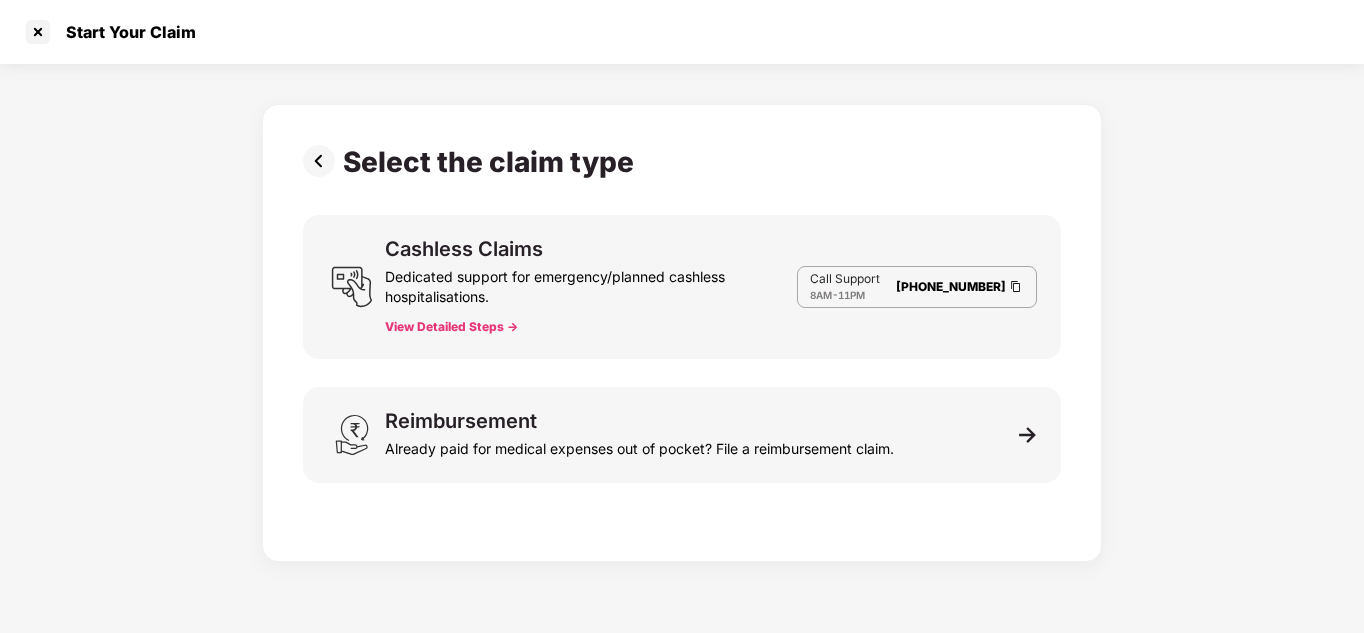 scroll, scrollTop: 48, scrollLeft: 0, axis: vertical 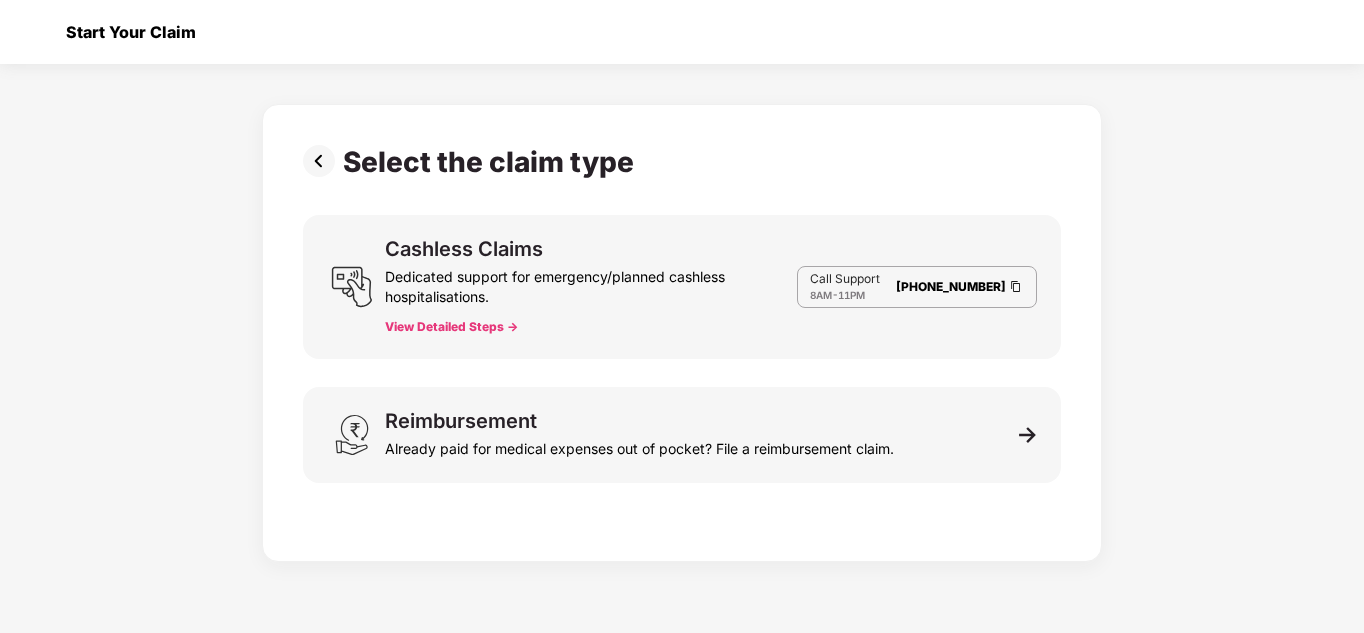 click at bounding box center (38, 32) 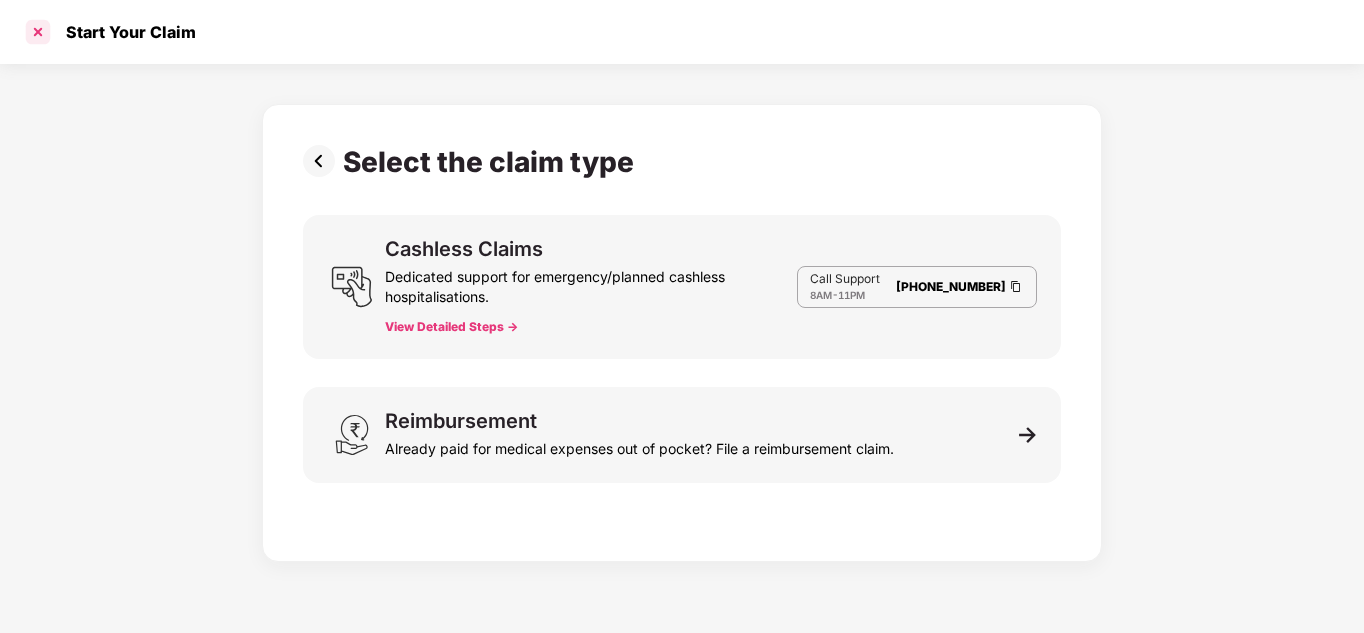 scroll, scrollTop: 112, scrollLeft: 0, axis: vertical 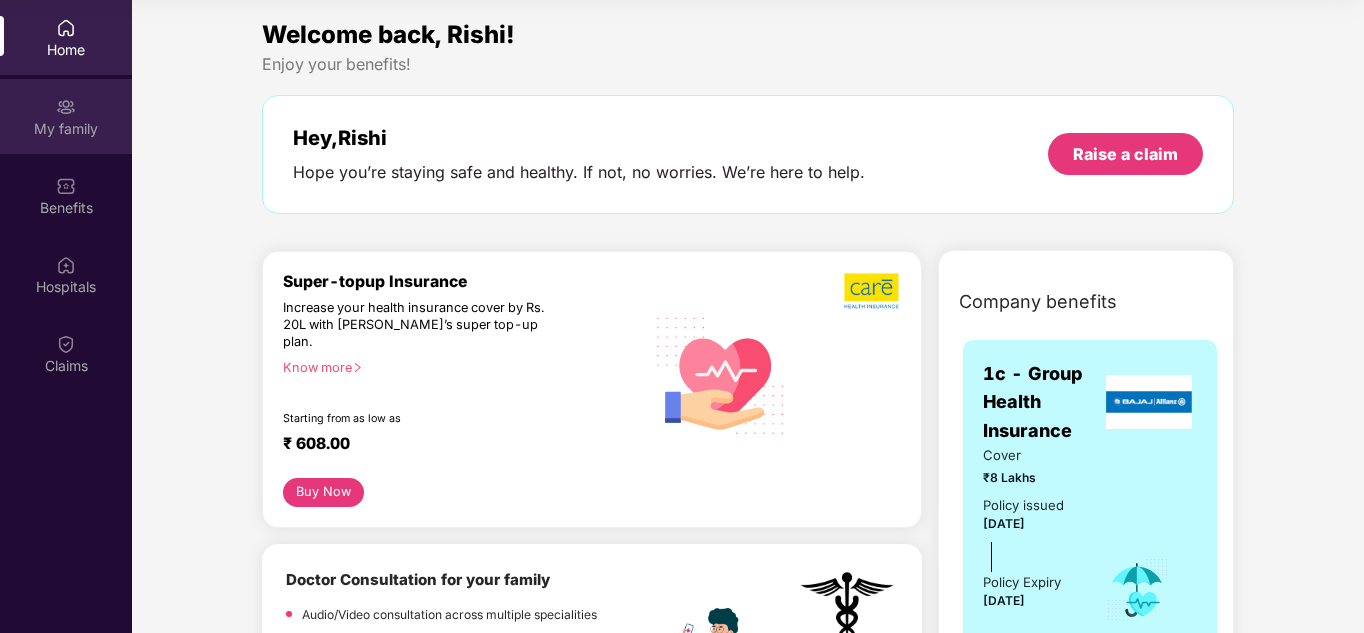 click on "My family" at bounding box center (66, 116) 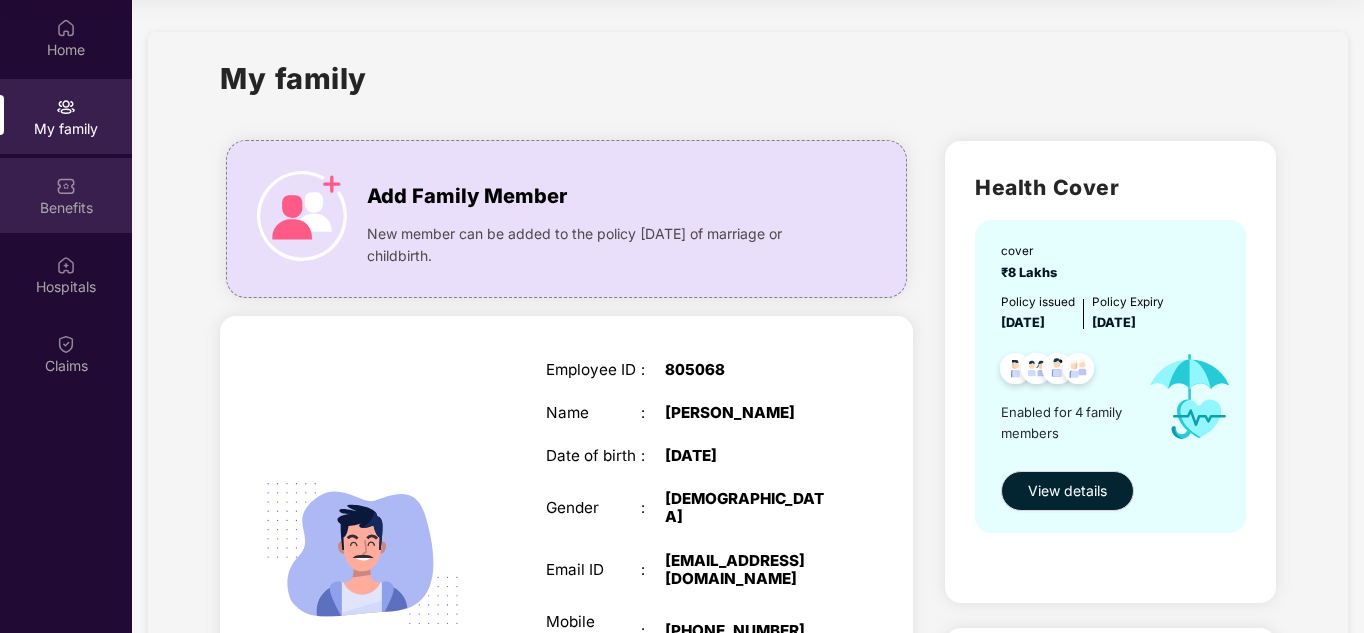 click at bounding box center [66, 186] 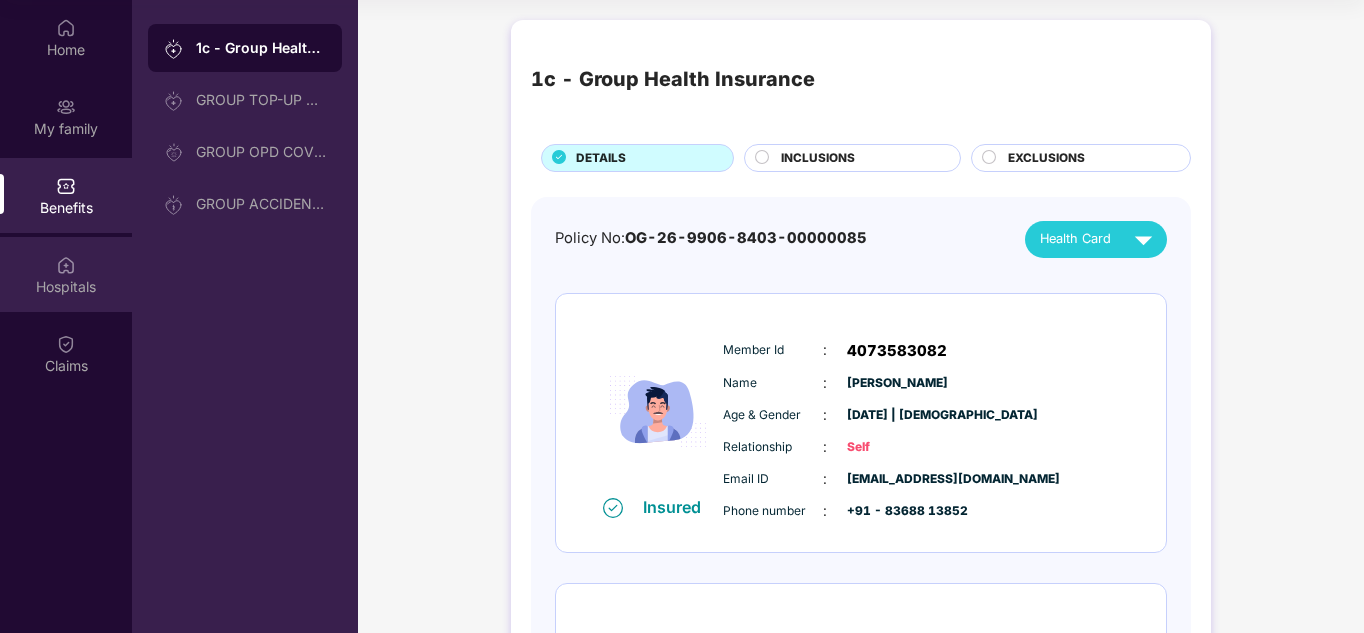 click on "Hospitals" at bounding box center [66, 287] 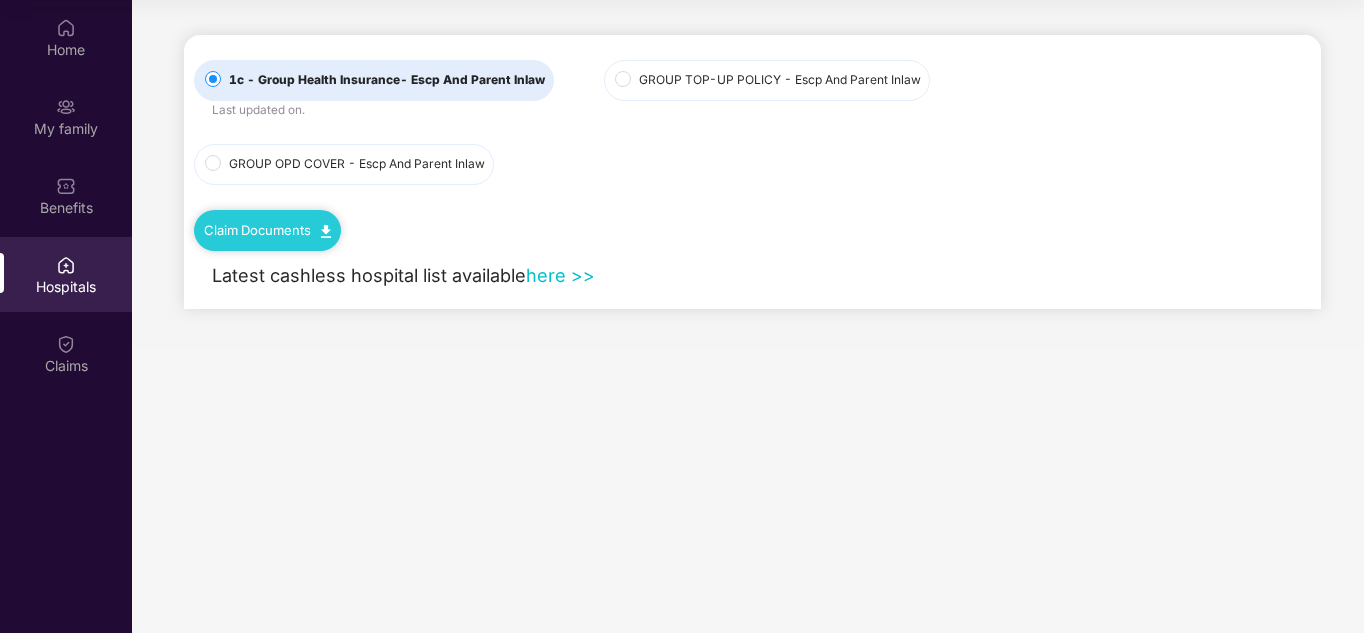click on "GROUP OPD COVER    - Escp And Parent Inlaw" at bounding box center (357, 164) 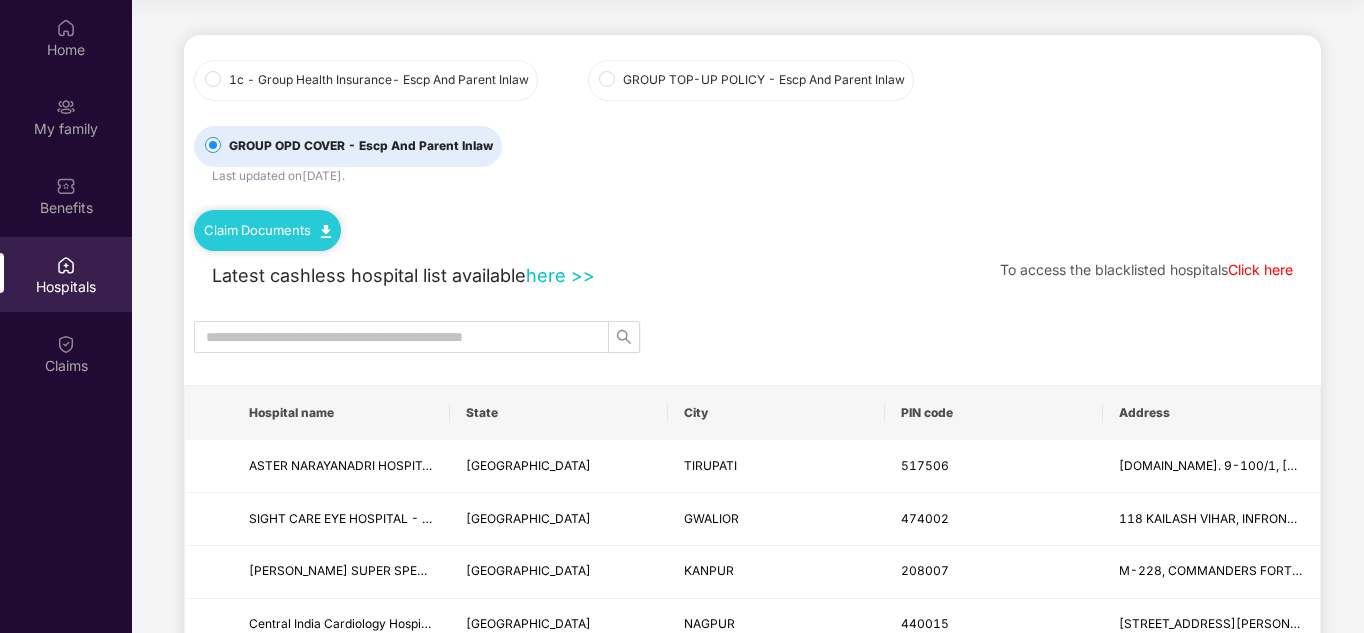 click on "GROUP OPD COVER    - Escp And Parent Inlaw" at bounding box center (348, 146) 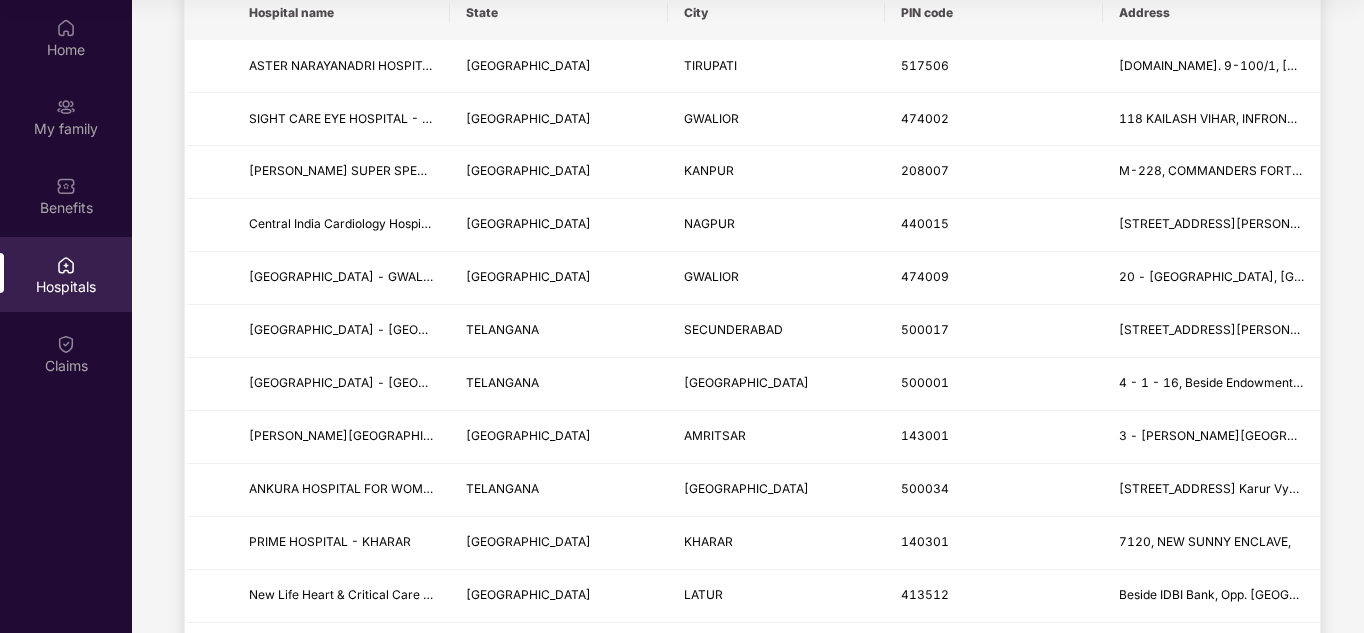 scroll, scrollTop: 0, scrollLeft: 0, axis: both 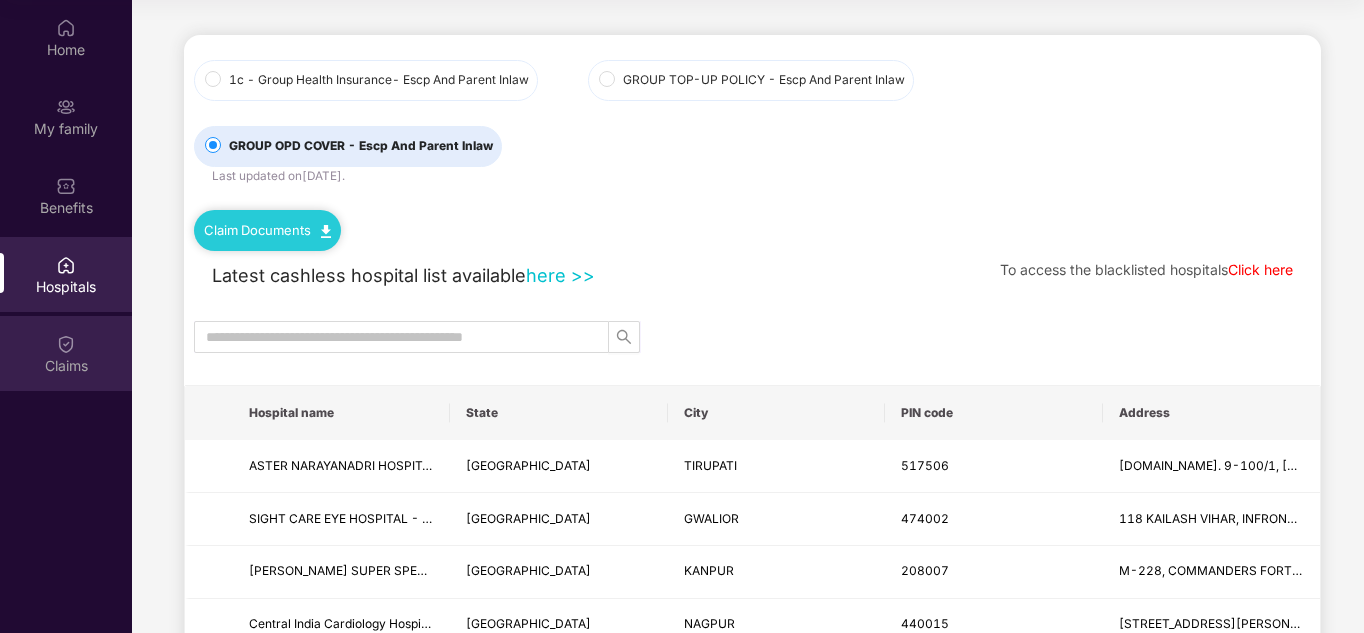 click at bounding box center (66, 344) 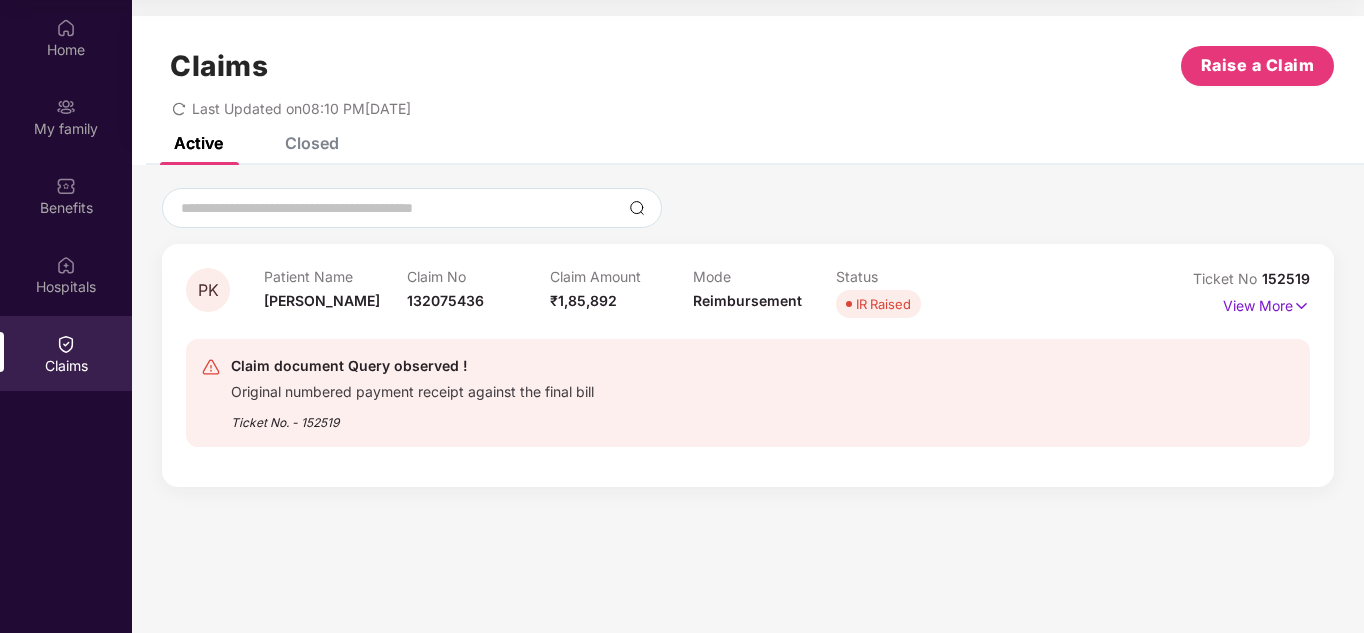 click on "132075436" at bounding box center (445, 300) 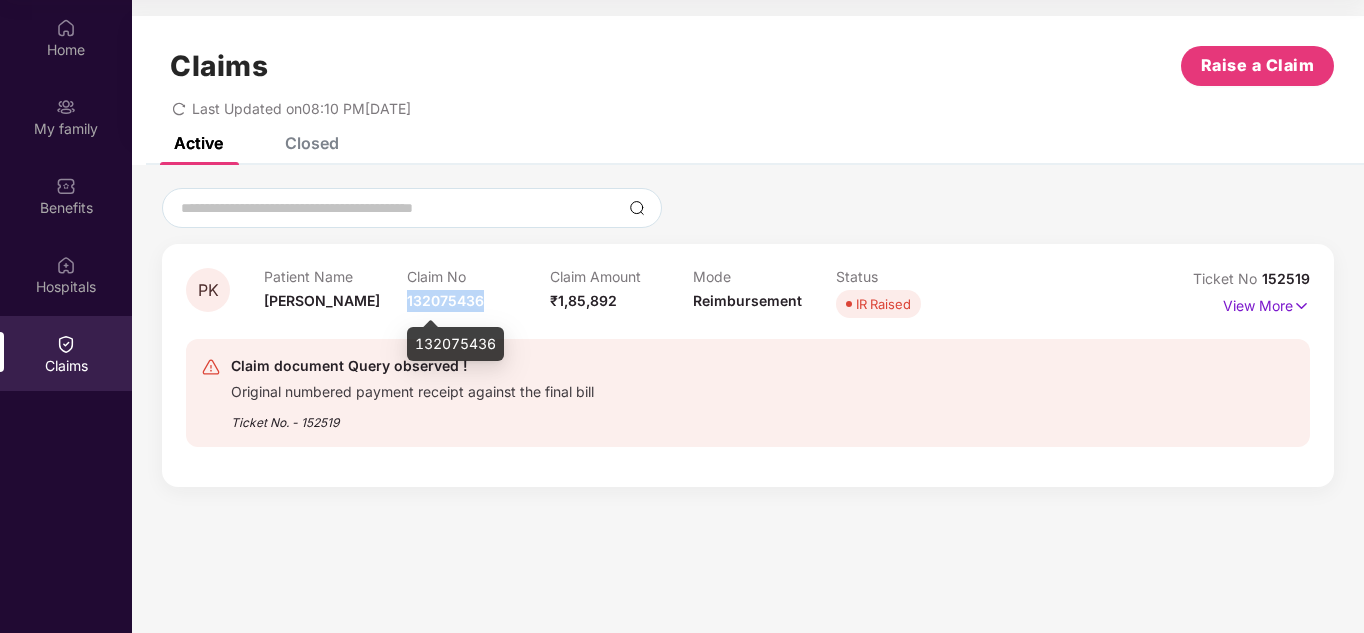 click on "132075436" at bounding box center [445, 300] 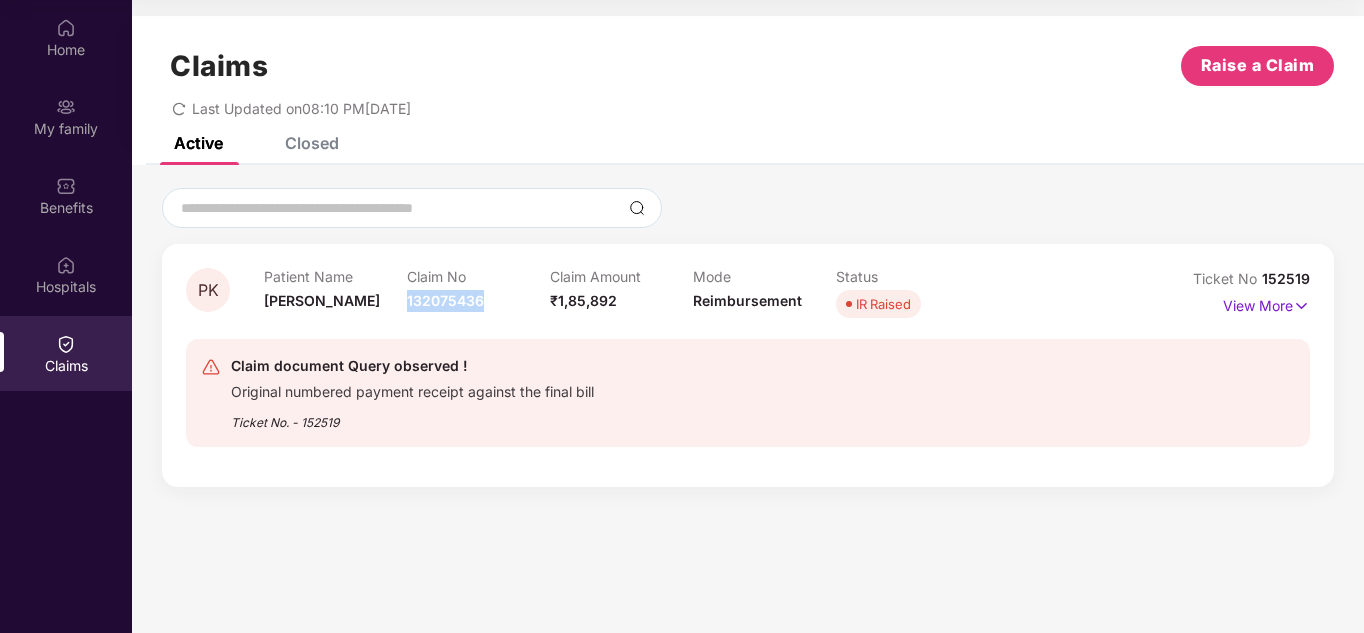 copy on "132075436" 